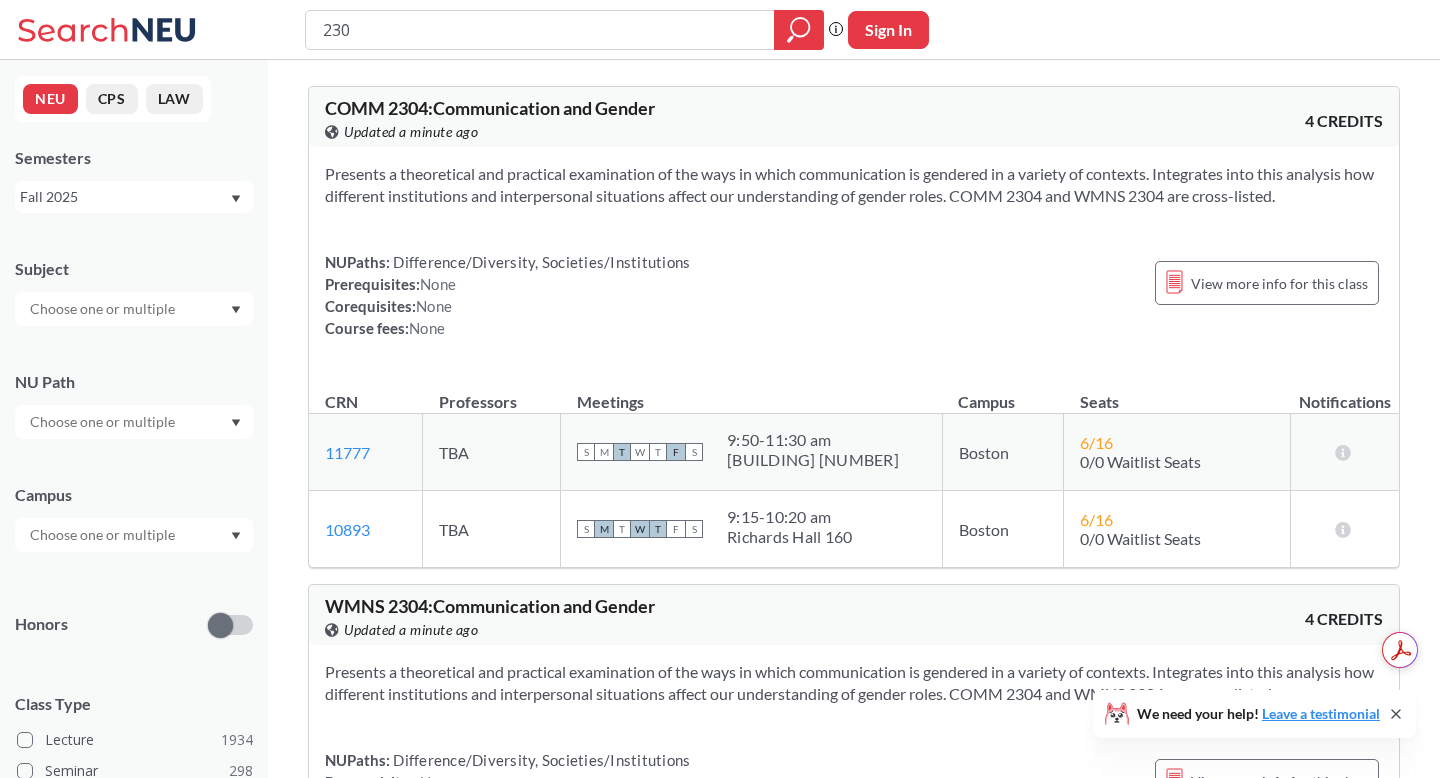 scroll, scrollTop: 421, scrollLeft: 0, axis: vertical 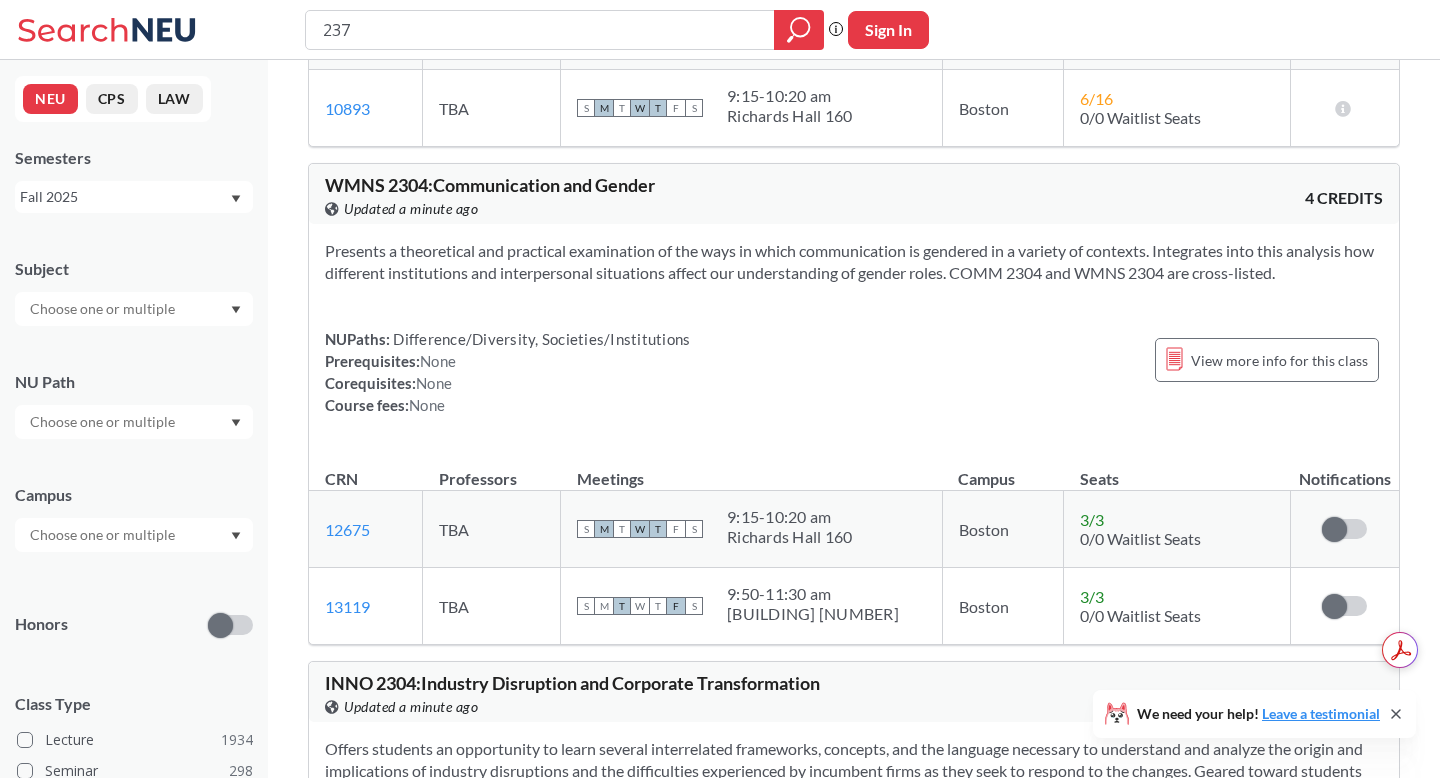 type on "2373" 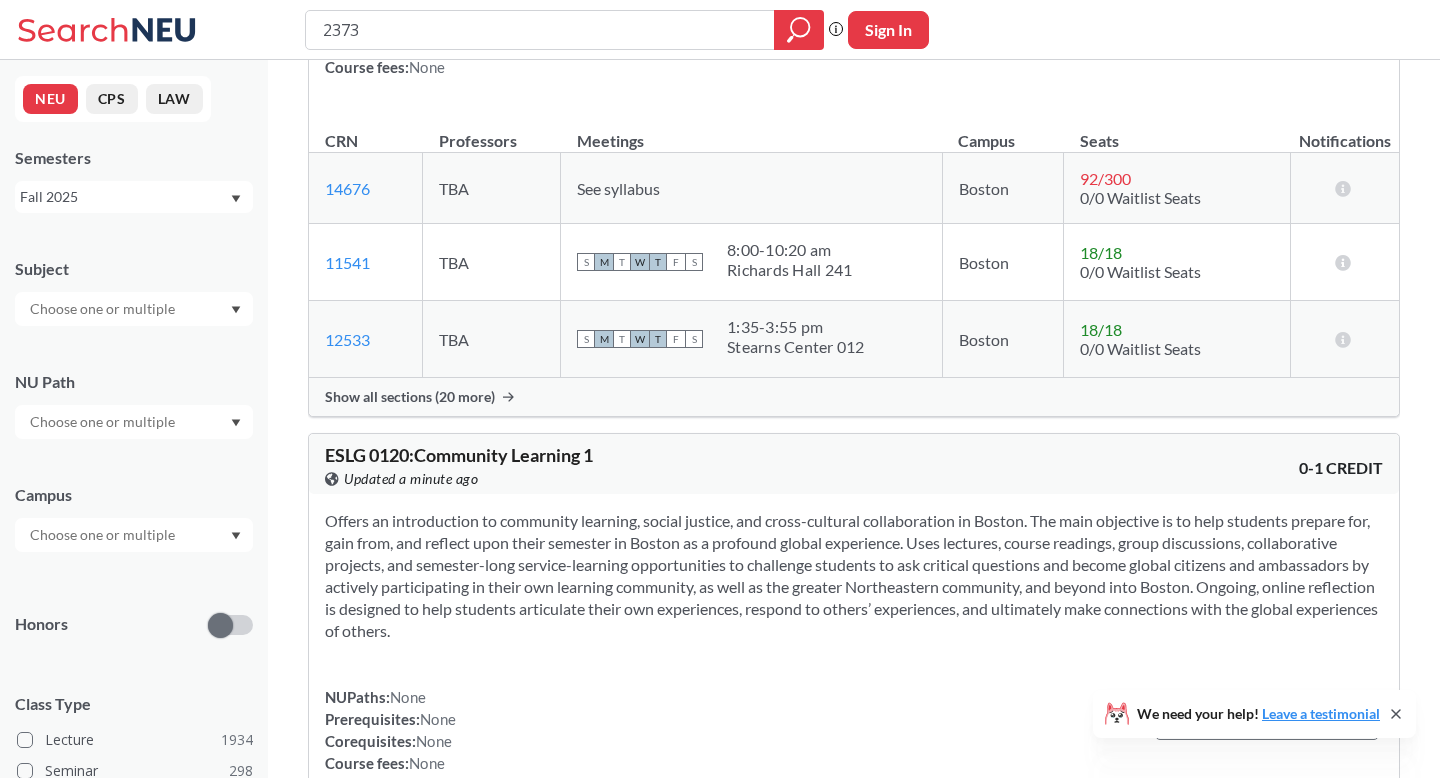 scroll, scrollTop: 1966, scrollLeft: 0, axis: vertical 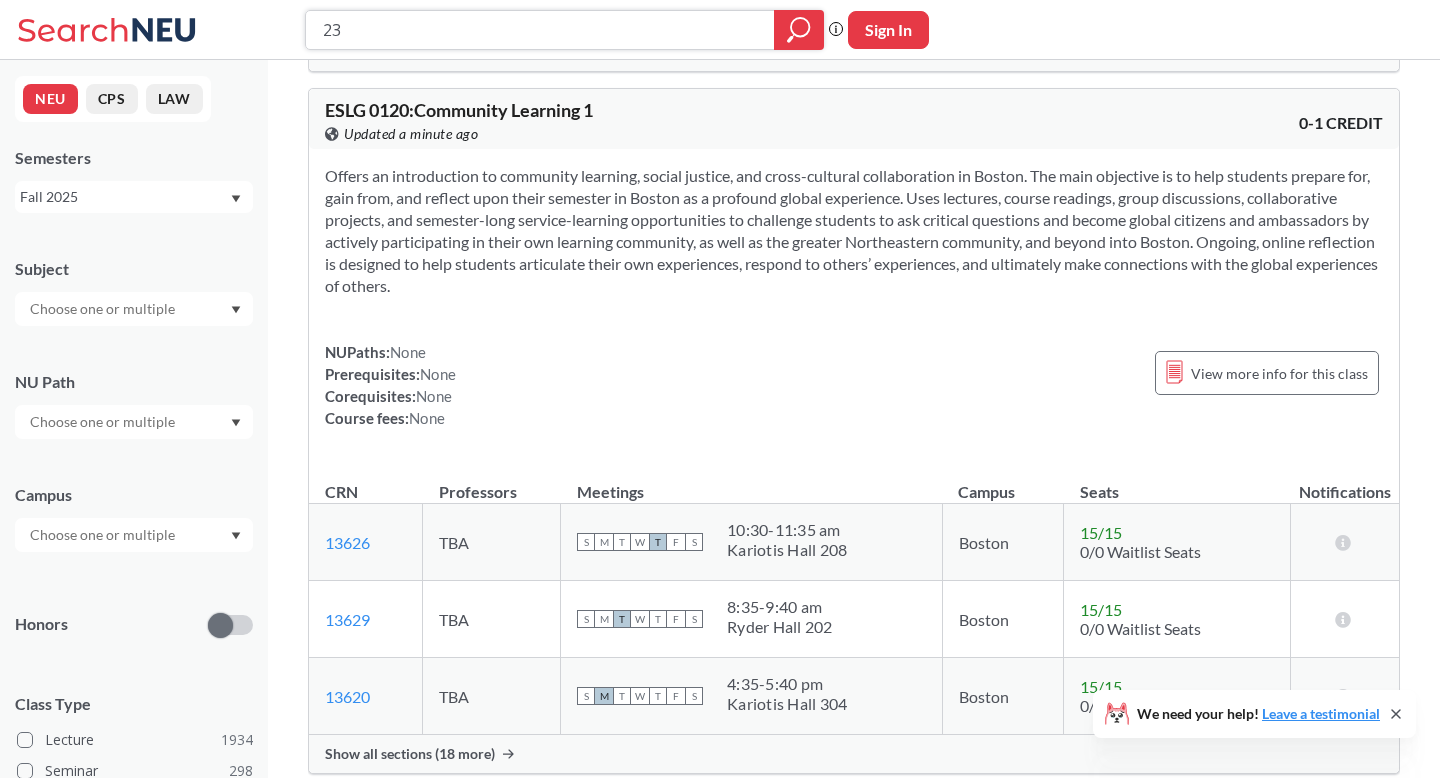 type on "2" 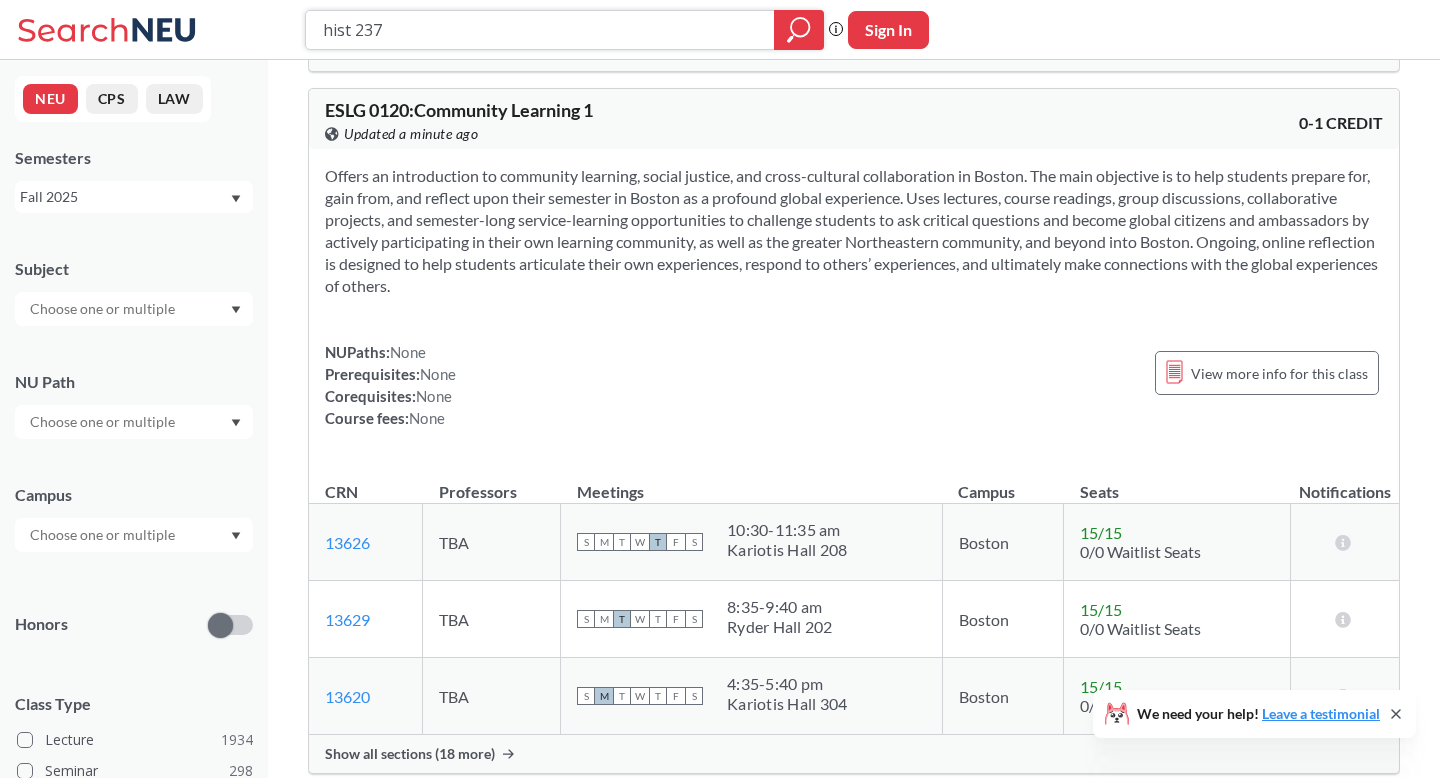 type on "hist 2373" 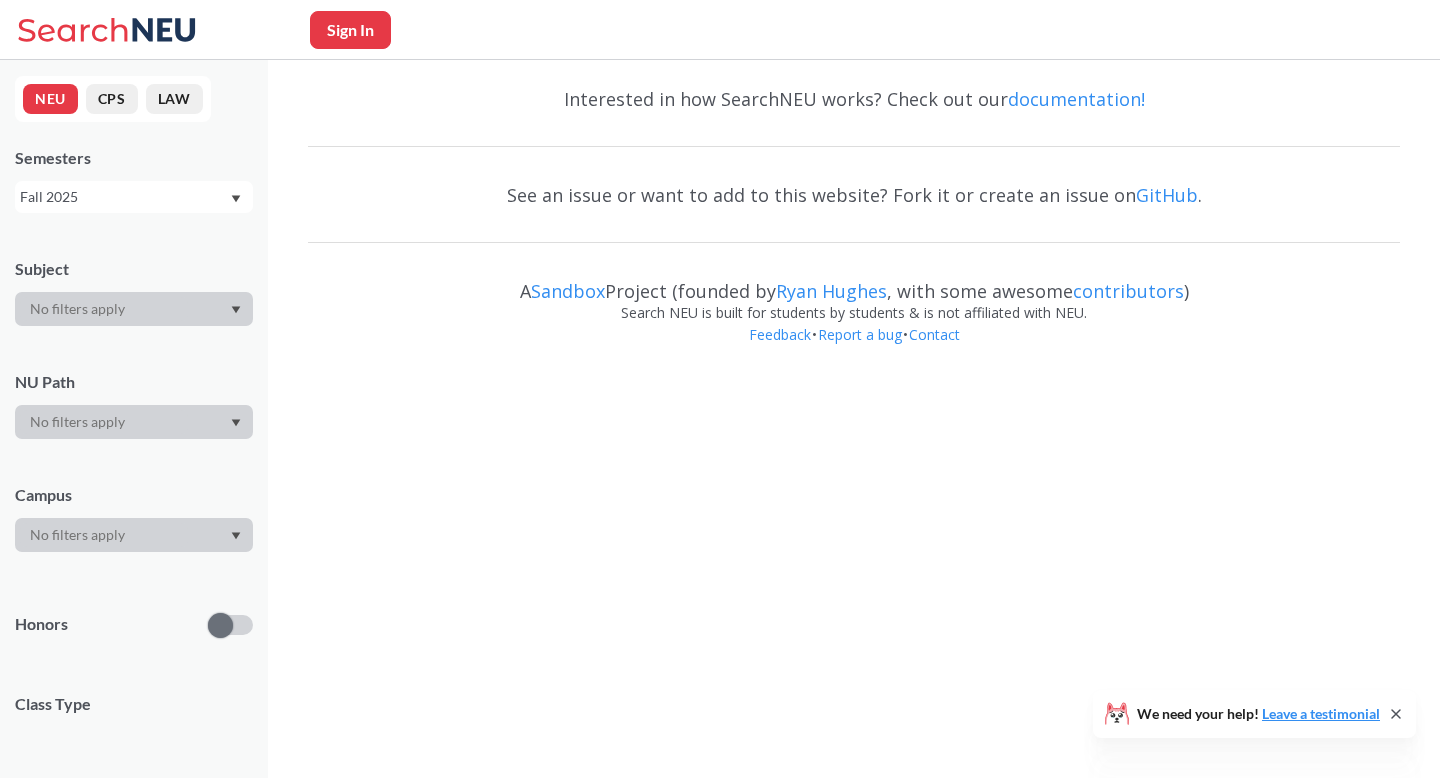 scroll, scrollTop: 0, scrollLeft: 0, axis: both 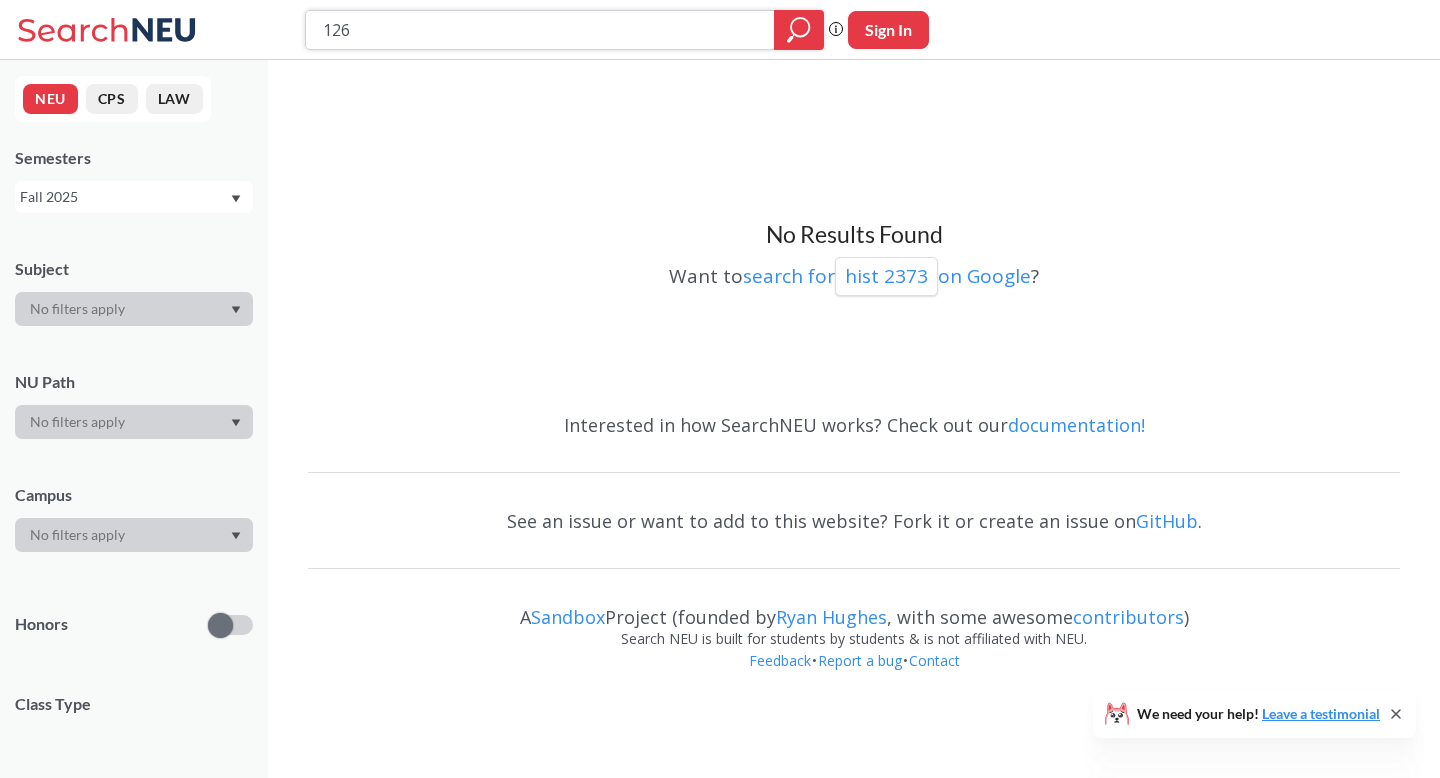type on "1260" 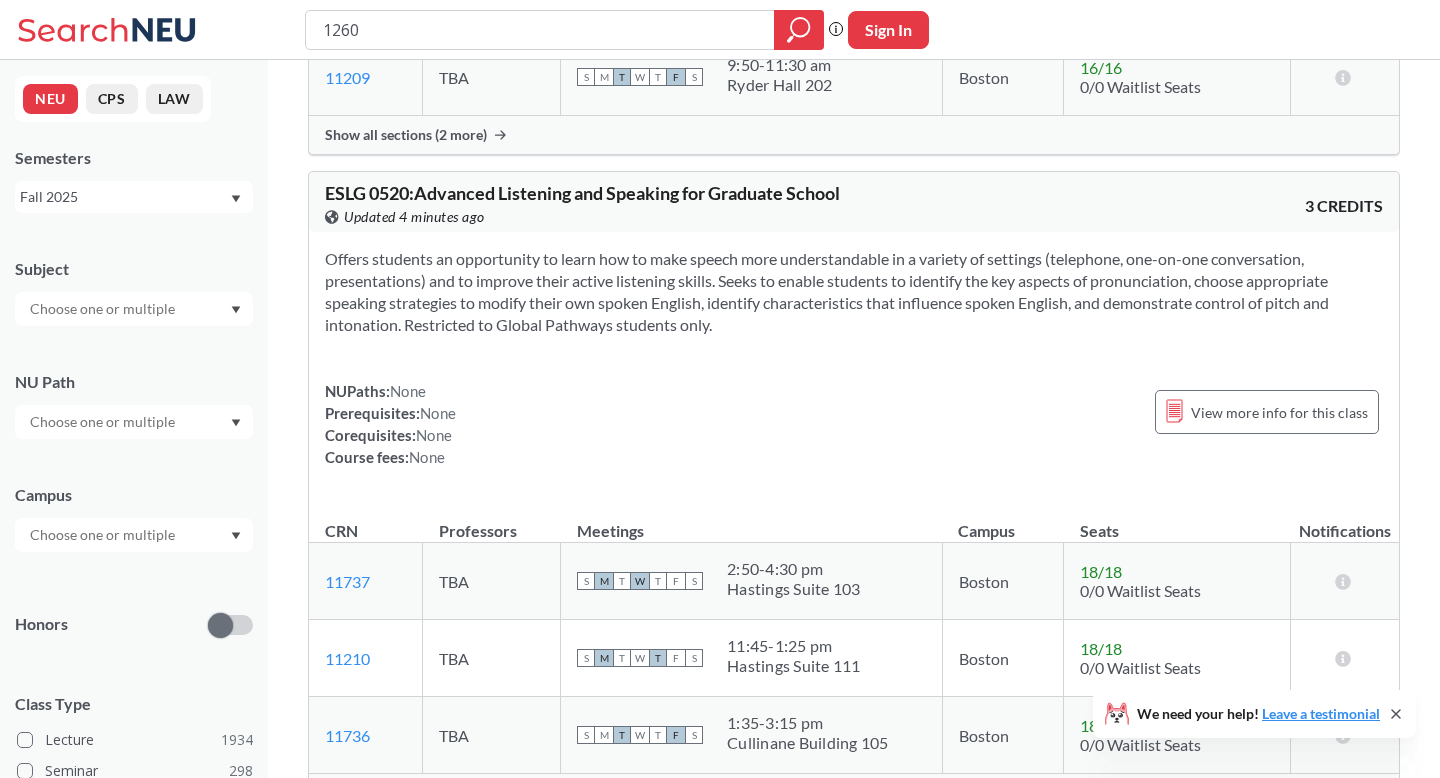 scroll, scrollTop: 6337, scrollLeft: 0, axis: vertical 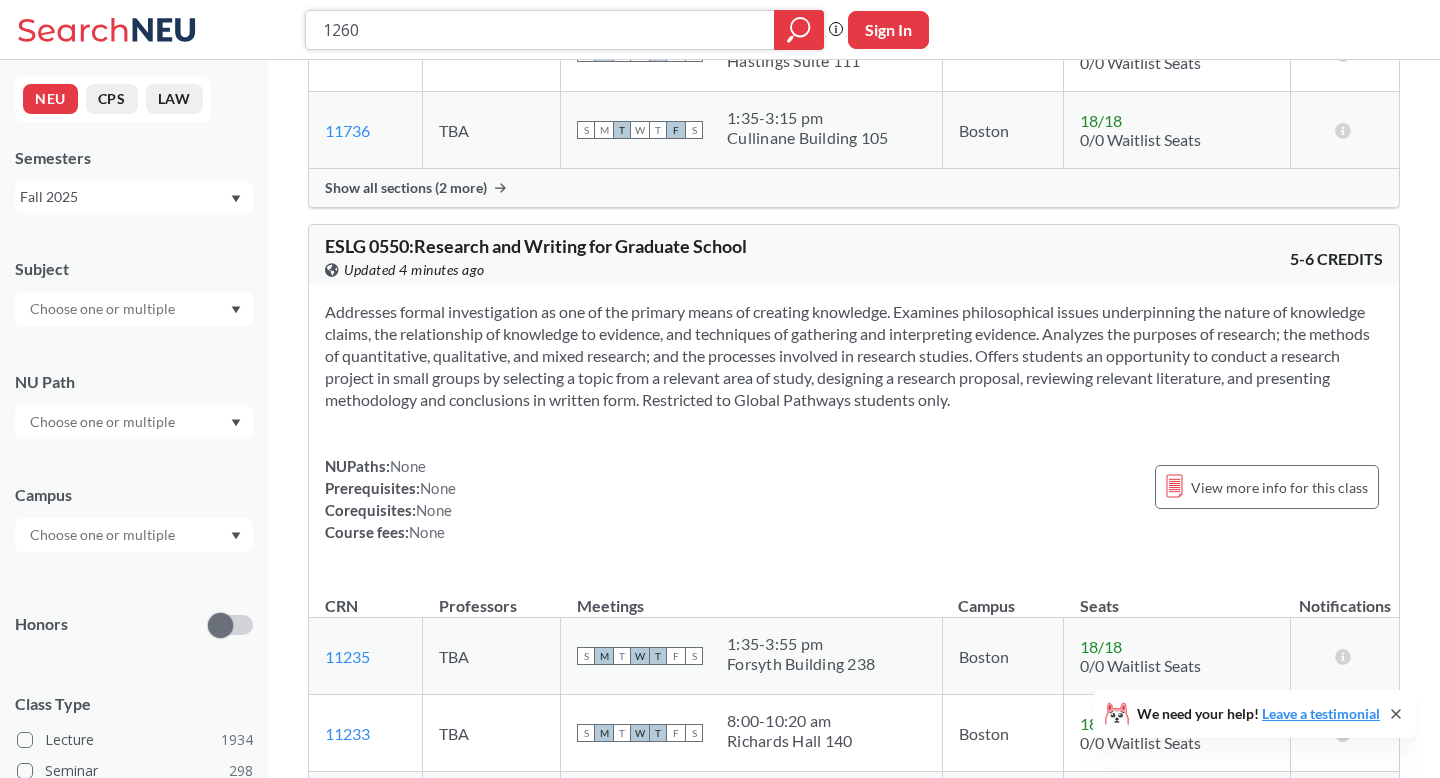 click on "1260" at bounding box center (540, 30) 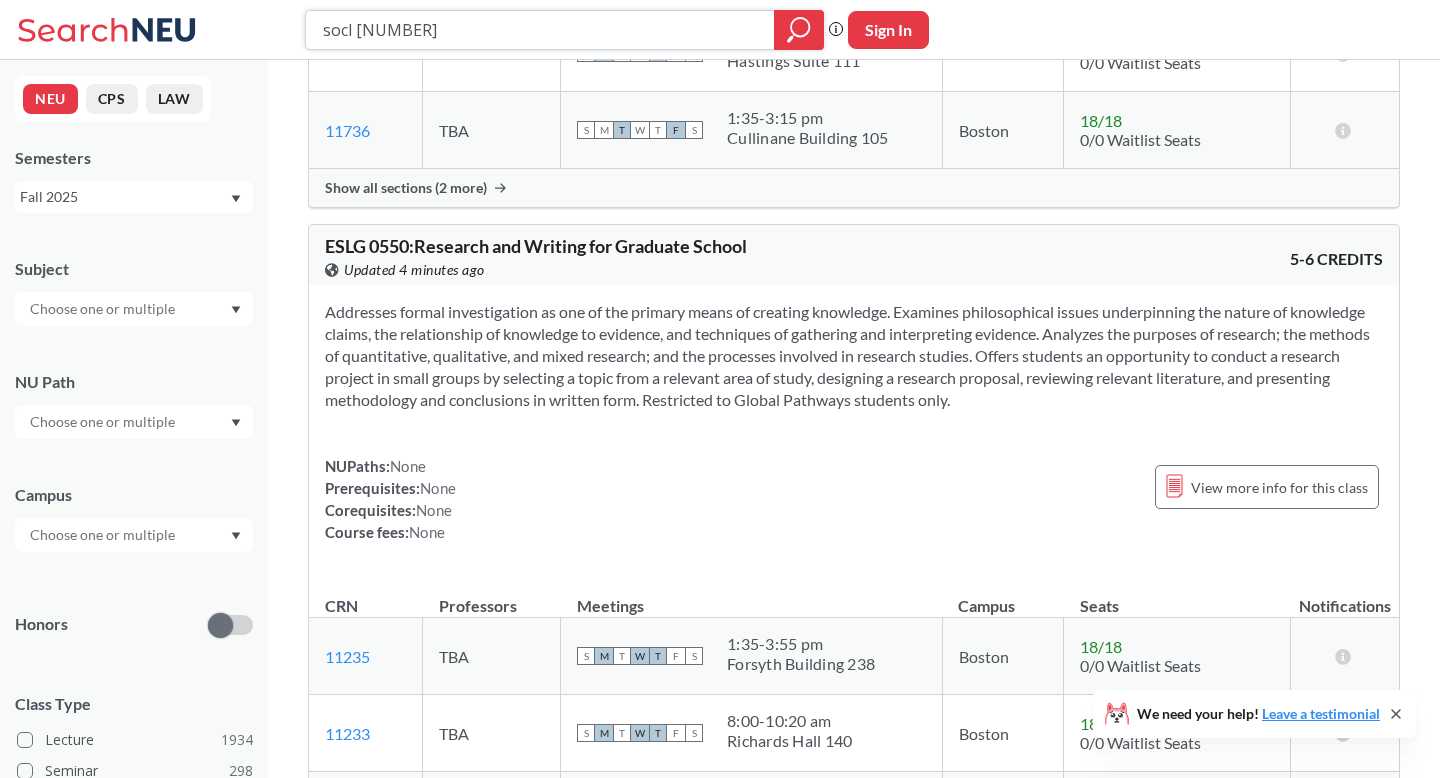 type on "socl 1260" 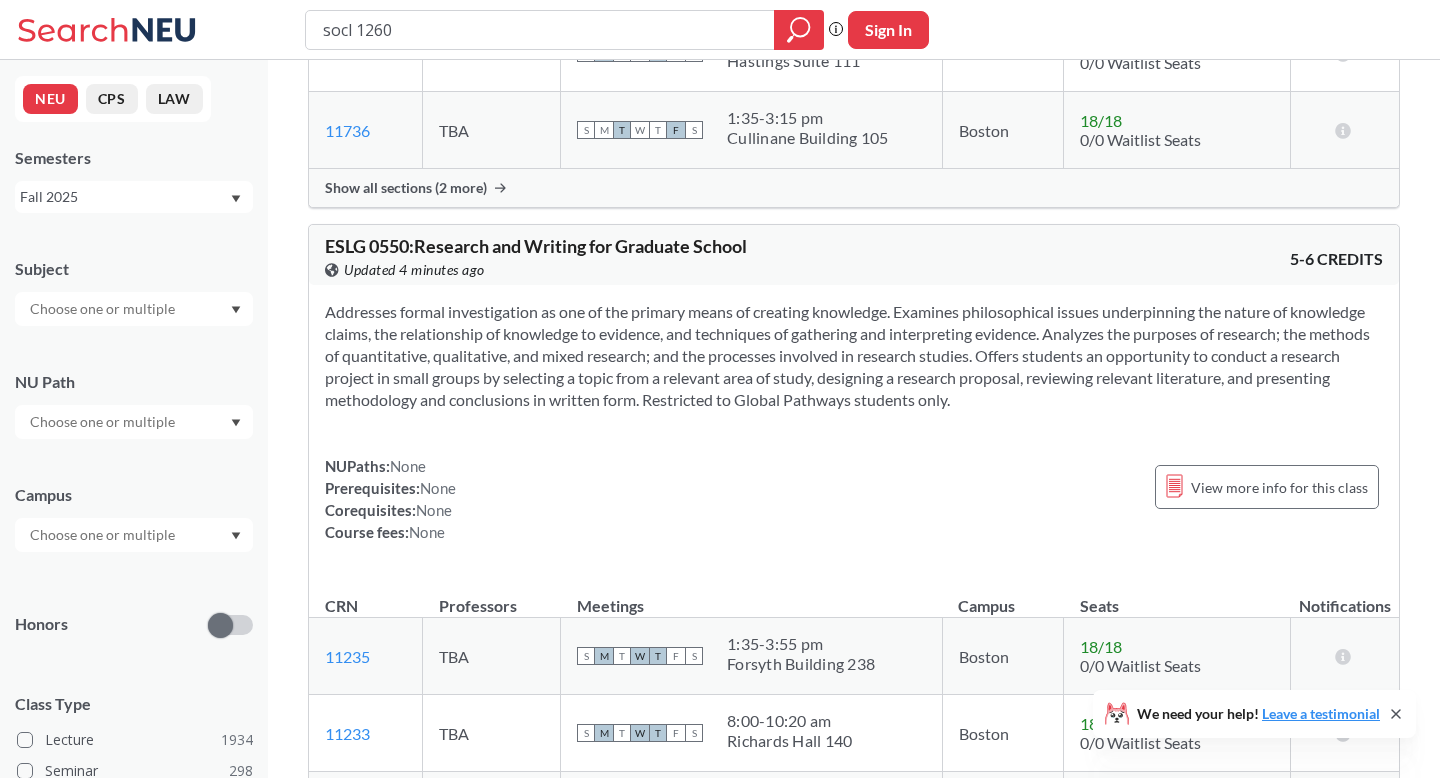 scroll, scrollTop: 0, scrollLeft: 0, axis: both 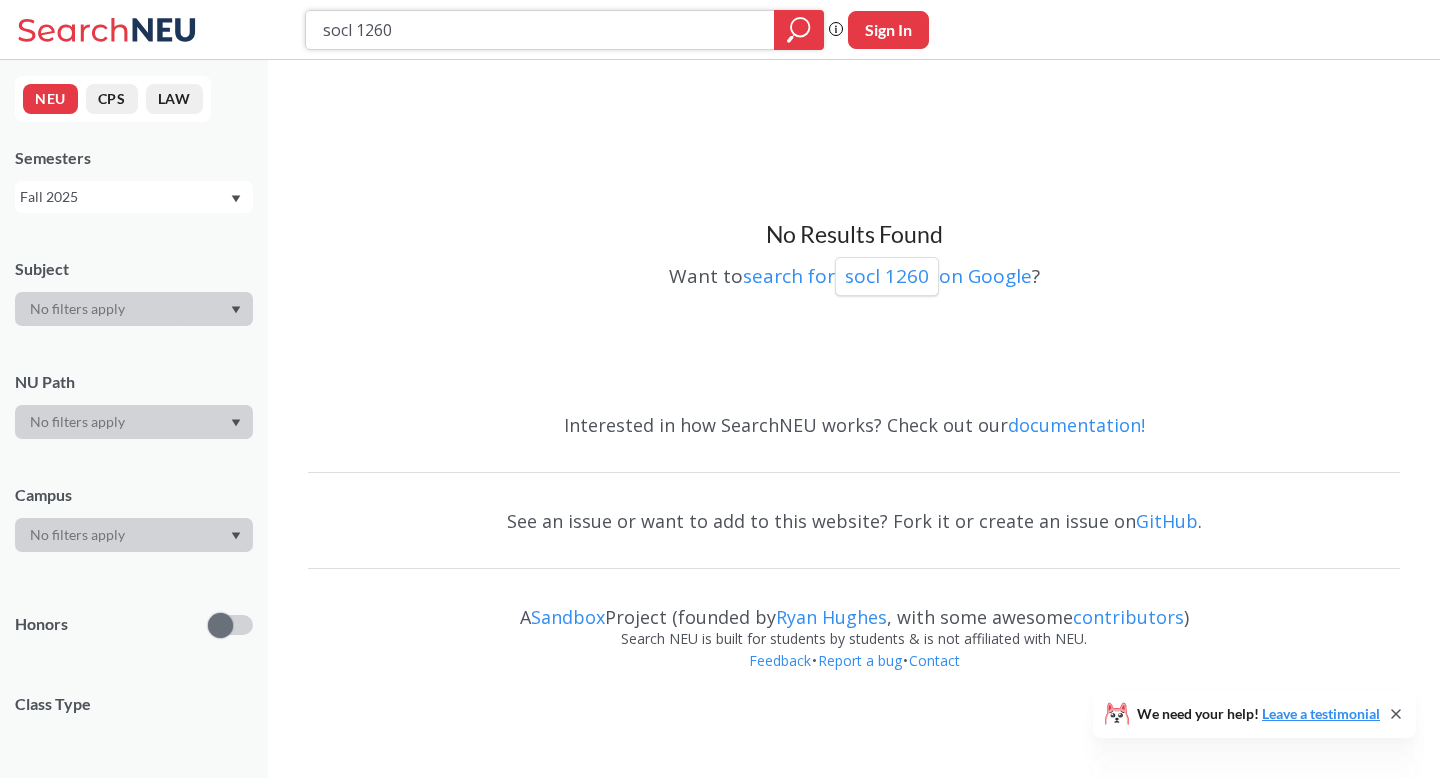 click on "socl 1260" at bounding box center (540, 30) 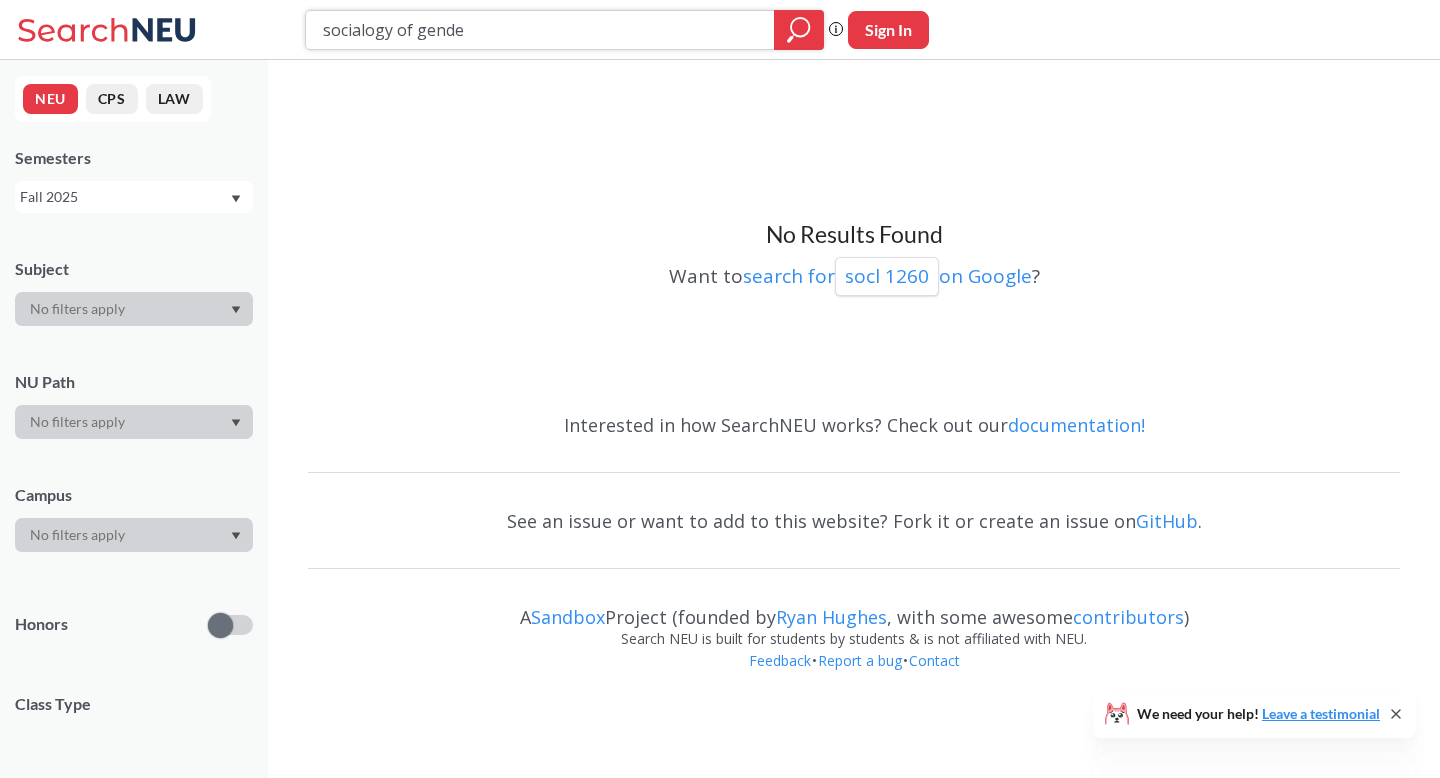 type on "socialogy of gender" 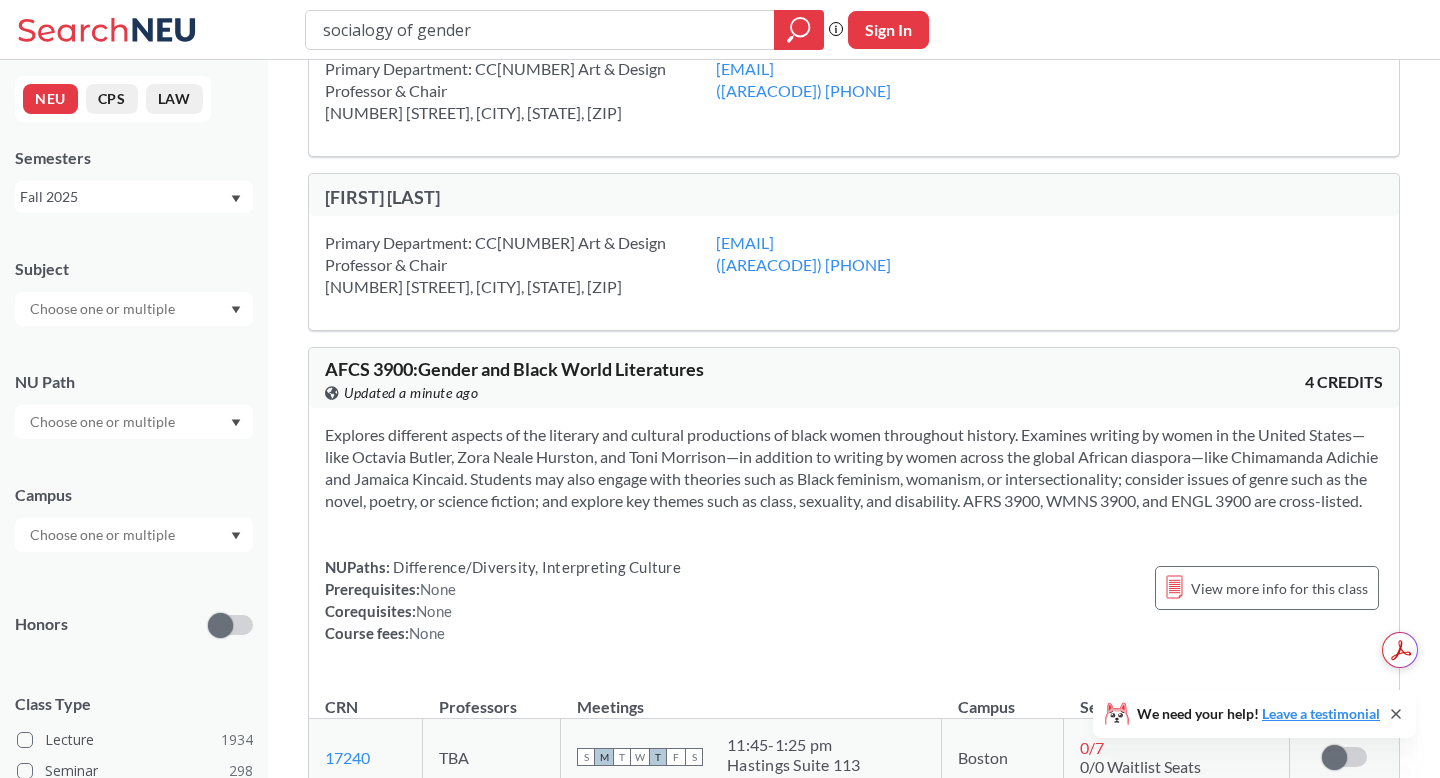 scroll, scrollTop: 4203, scrollLeft: 0, axis: vertical 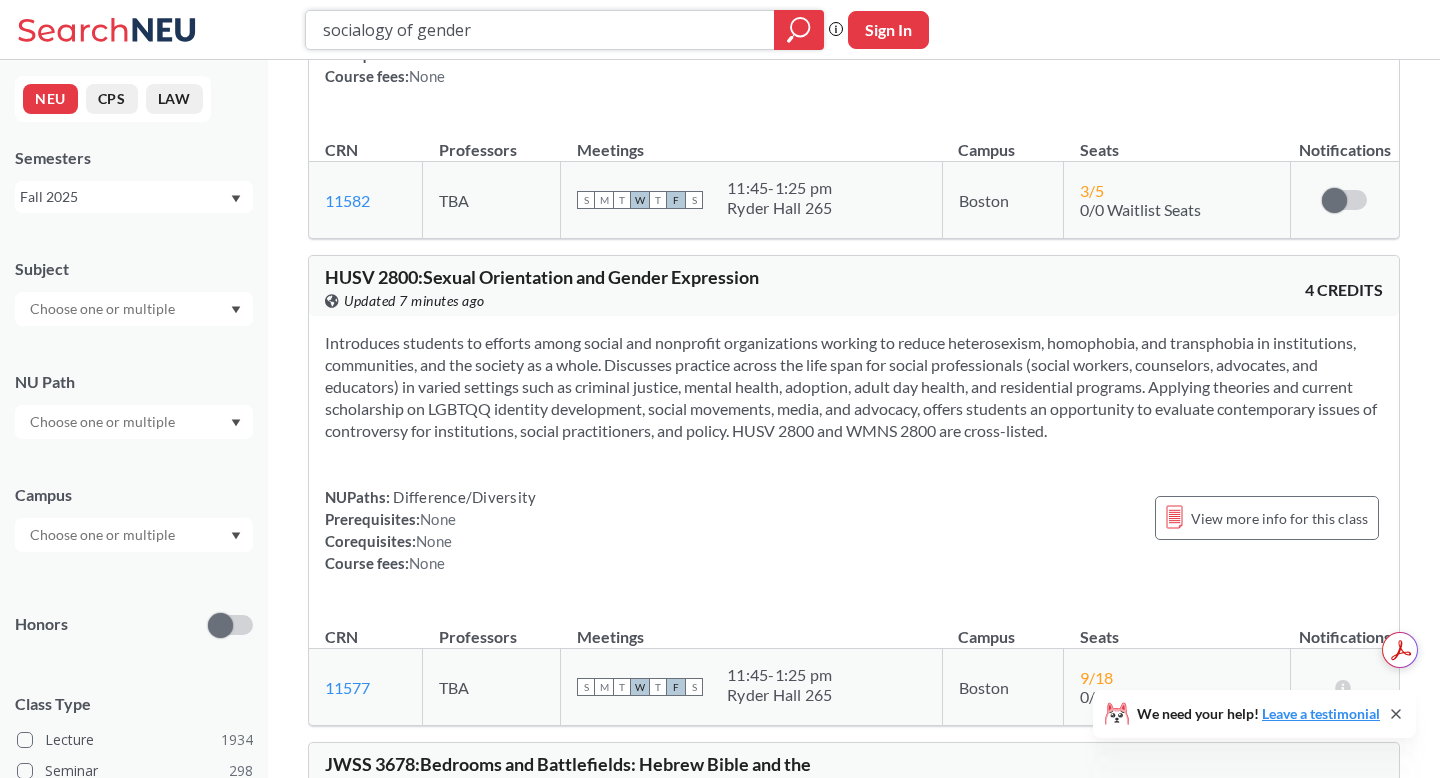 click on "socialogy of gender" at bounding box center [540, 30] 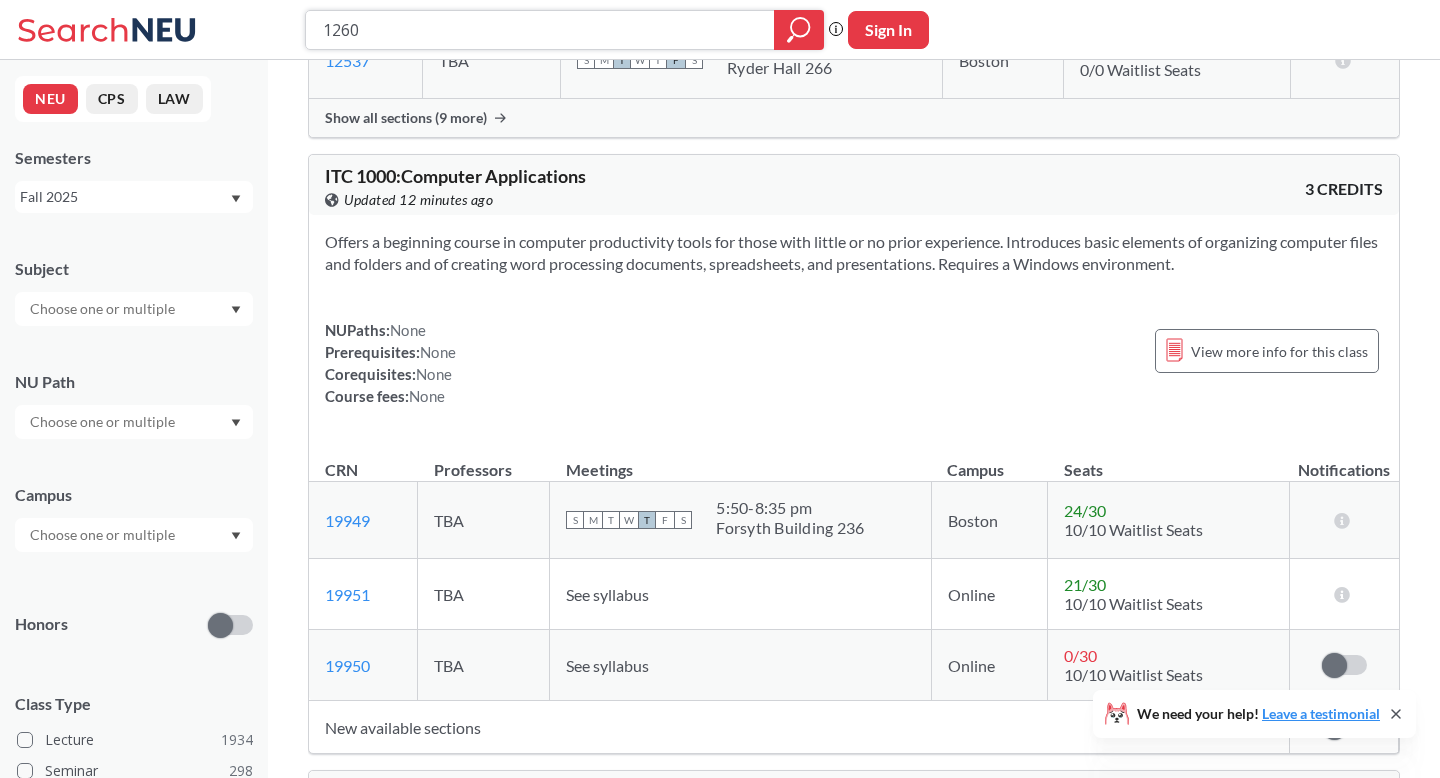 scroll, scrollTop: 0, scrollLeft: 0, axis: both 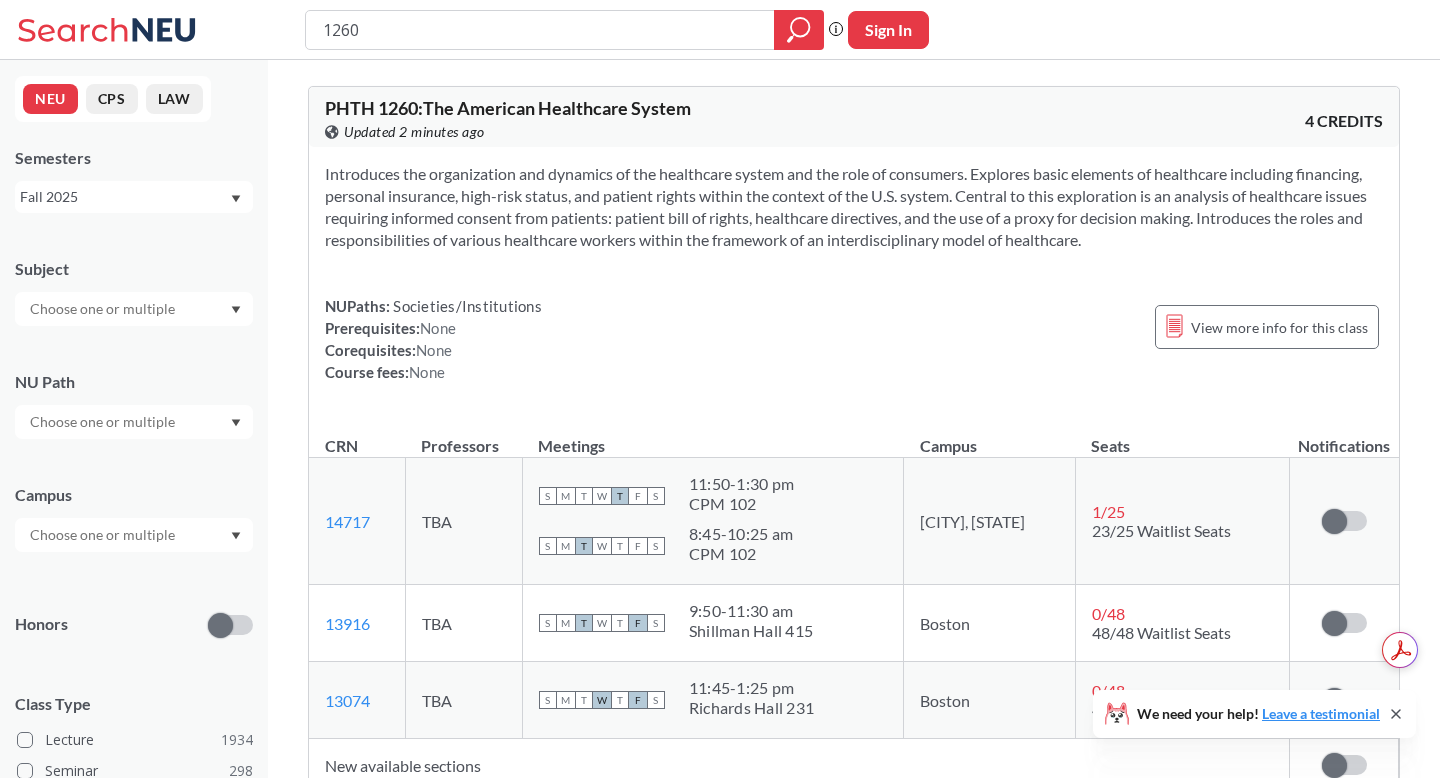 click on "Fall 2025" at bounding box center [124, 197] 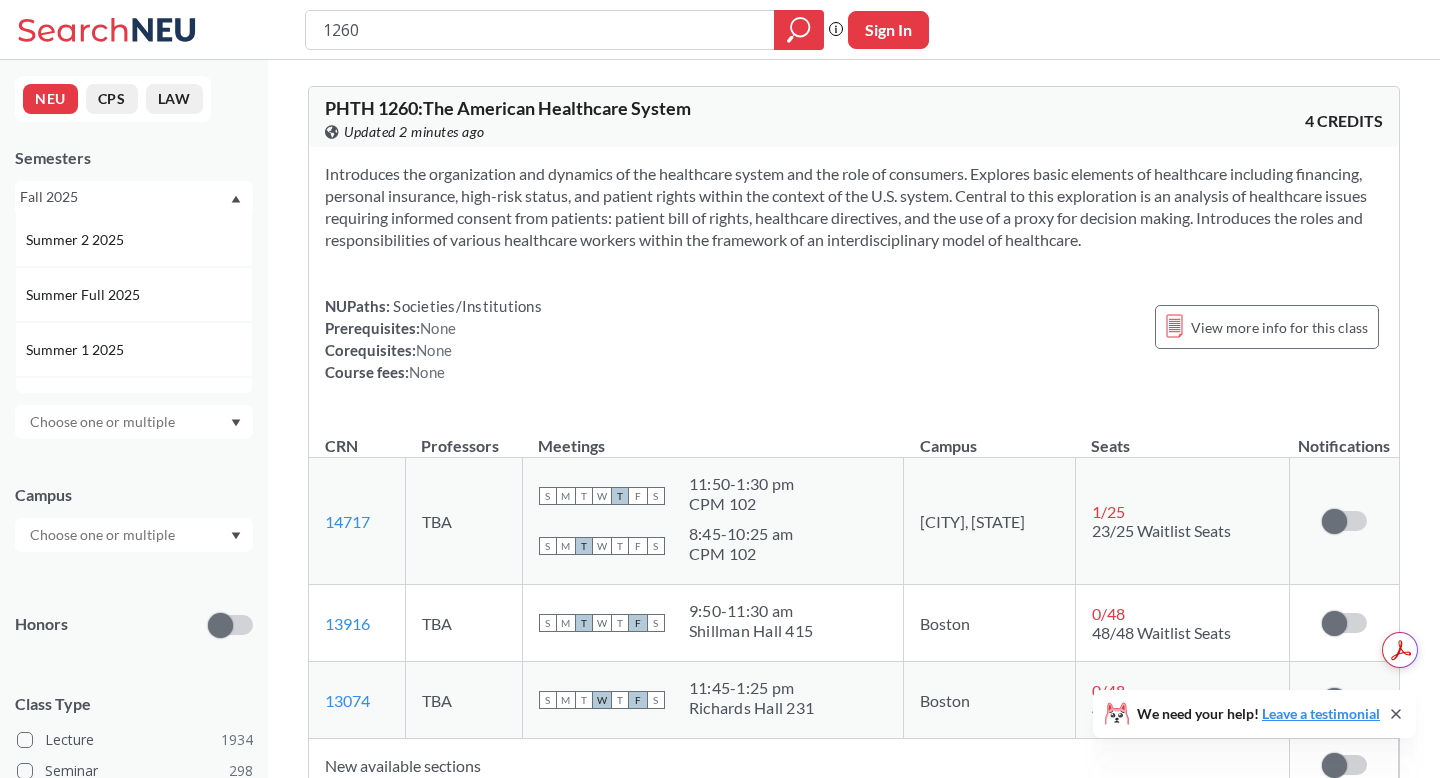 scroll, scrollTop: 66, scrollLeft: 0, axis: vertical 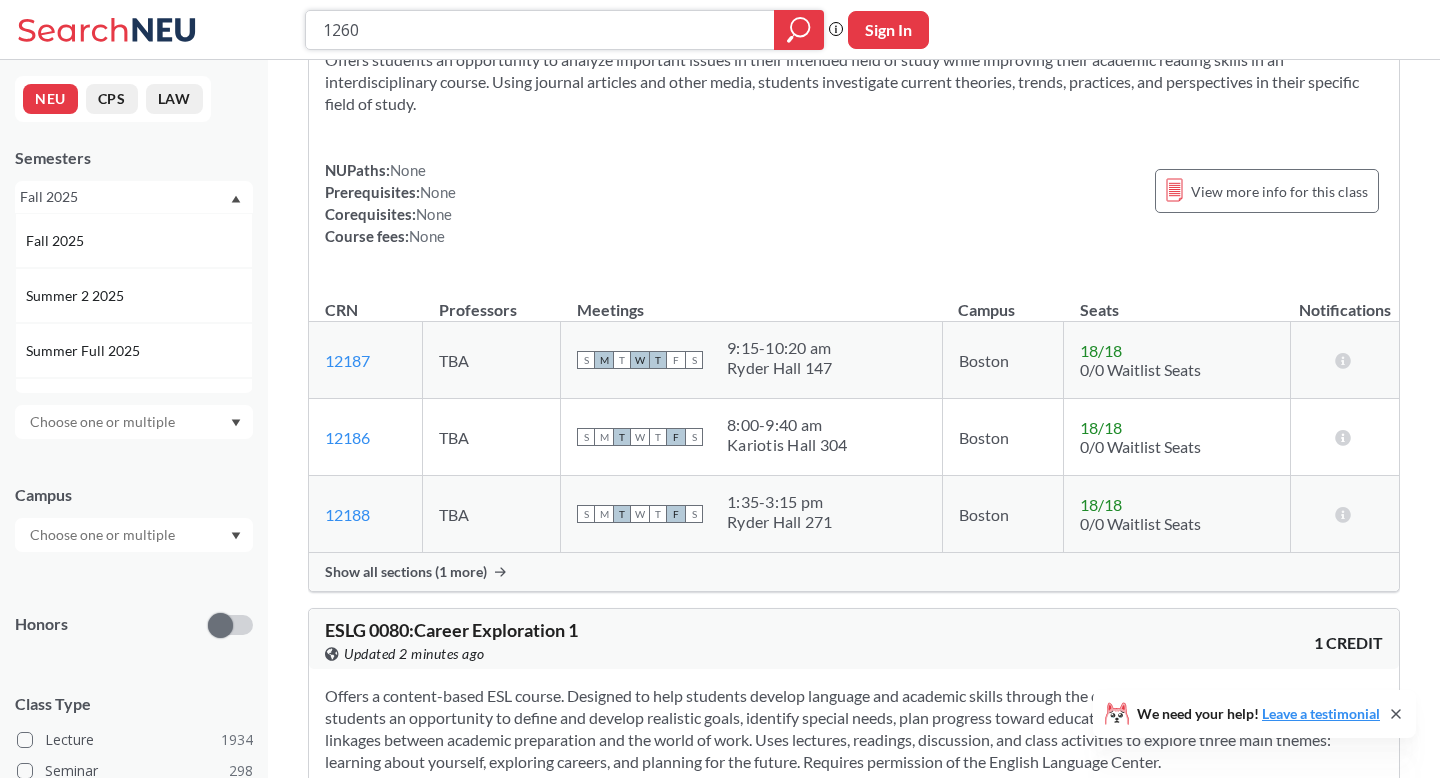 click on "1260" at bounding box center [540, 30] 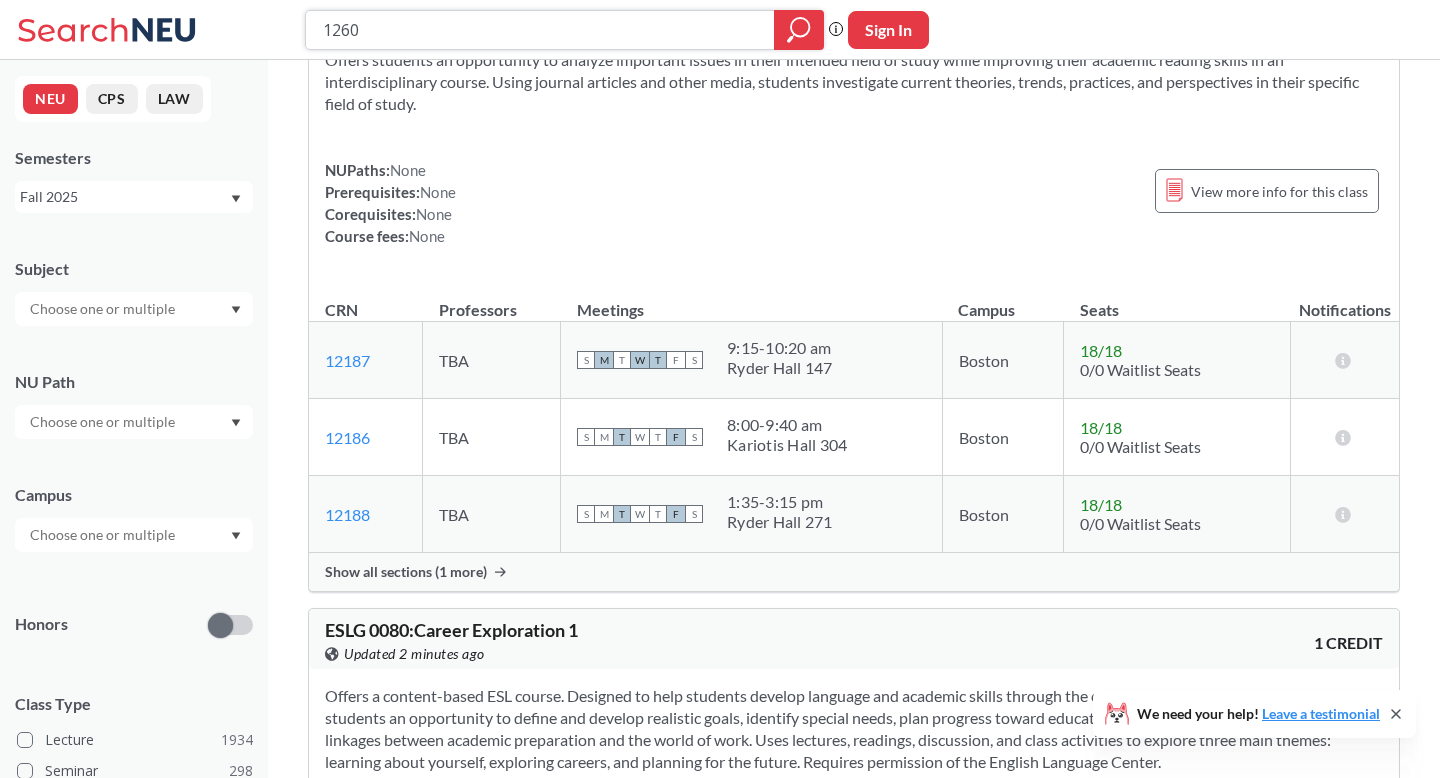click on "1260" at bounding box center [540, 30] 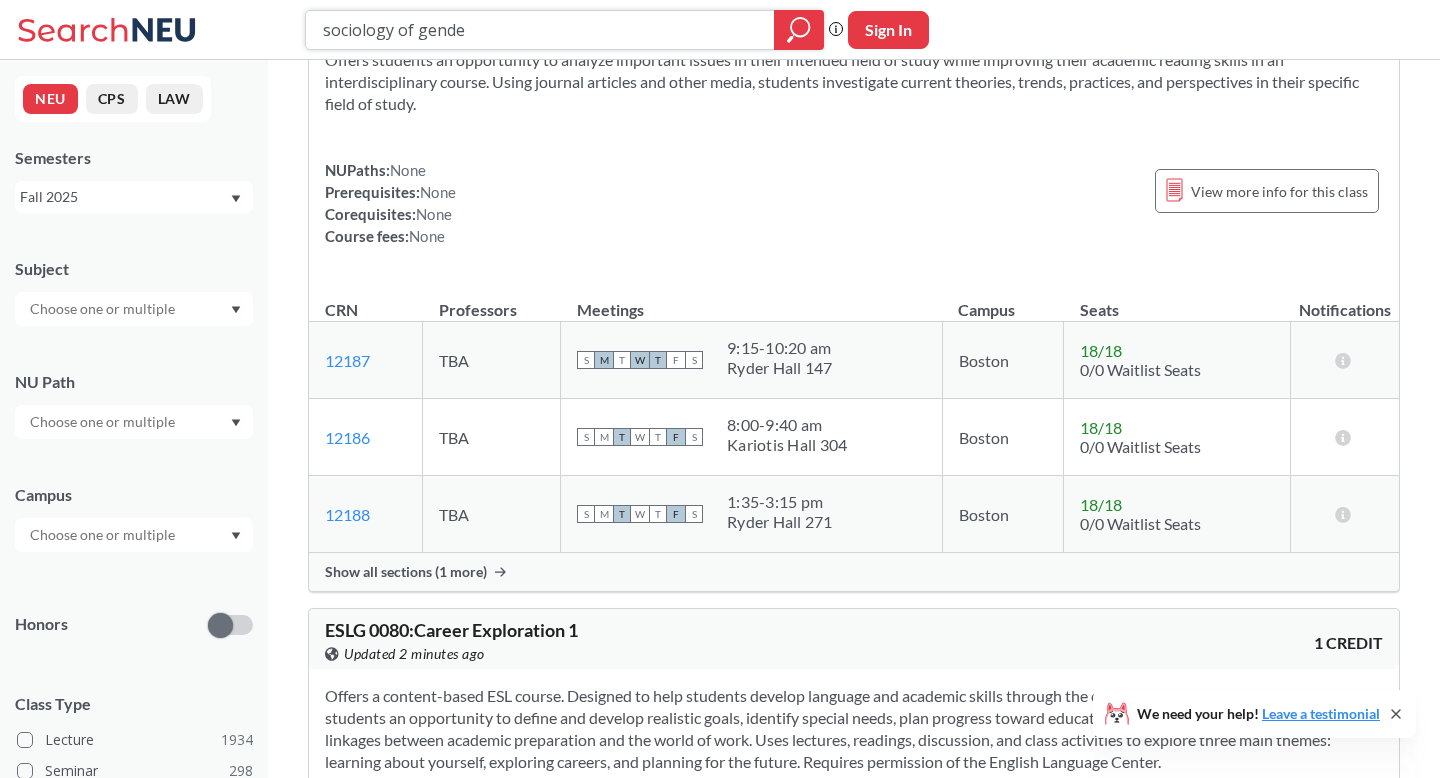 type on "sociology of gender" 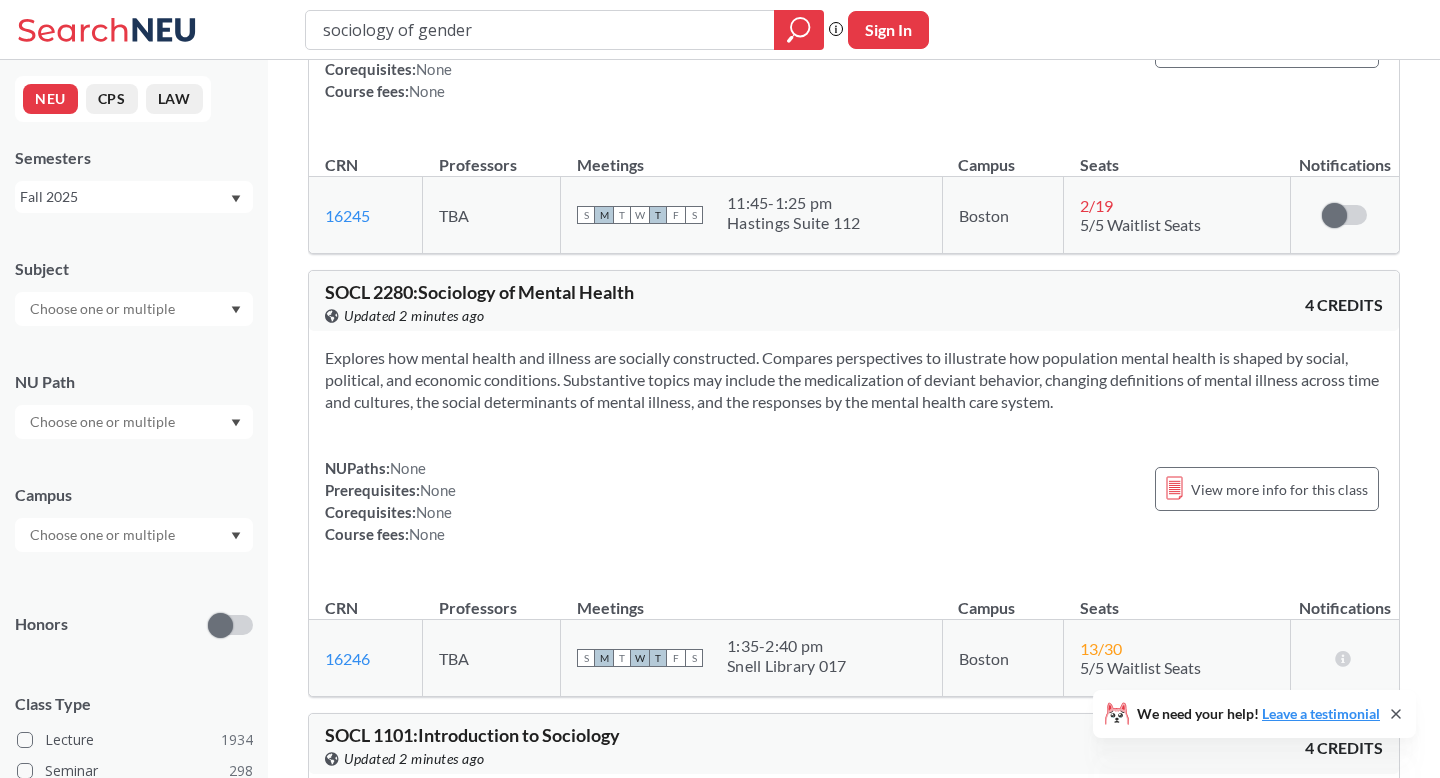 scroll, scrollTop: 1499, scrollLeft: 0, axis: vertical 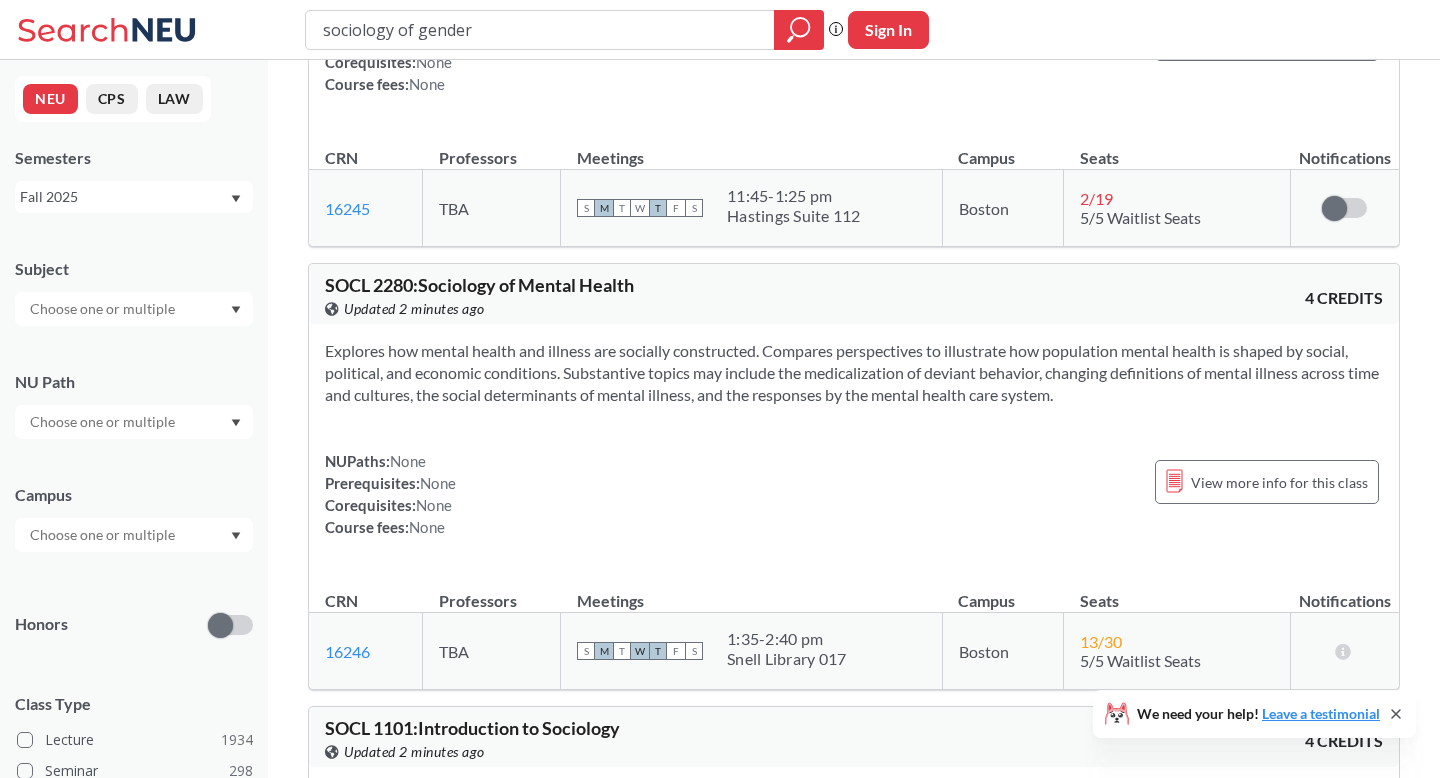 click on "Fall 2025" at bounding box center [124, 197] 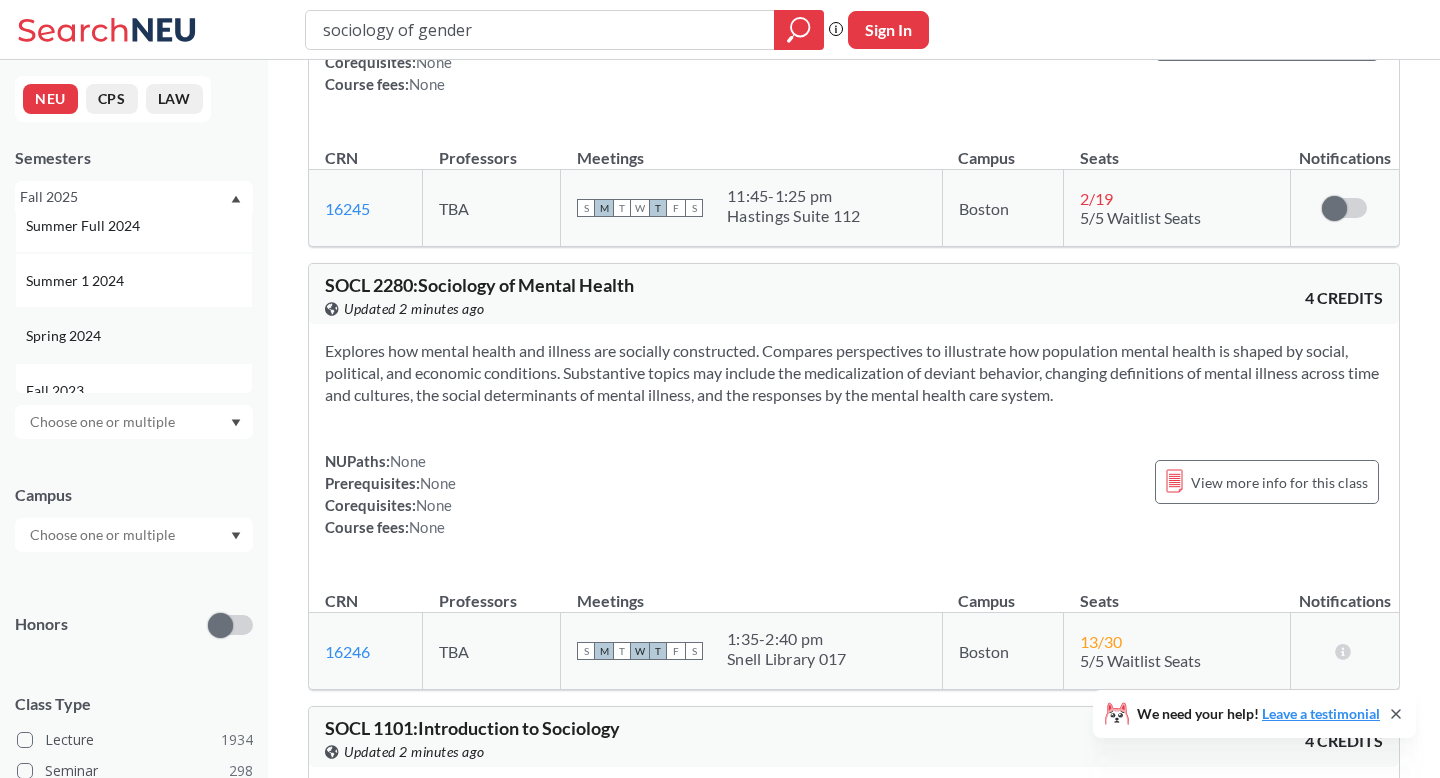 scroll, scrollTop: 397, scrollLeft: 0, axis: vertical 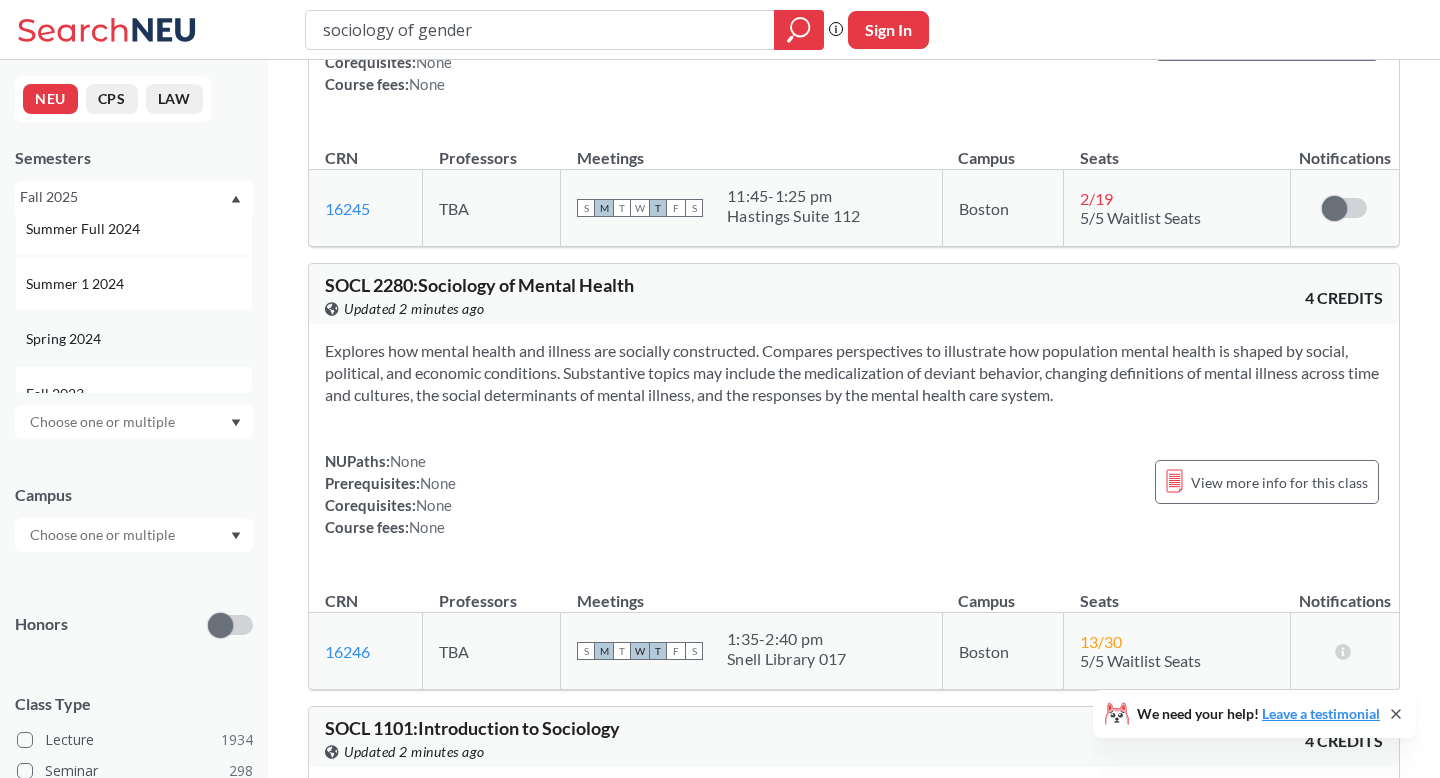 click on "Spring 2024" at bounding box center [139, 339] 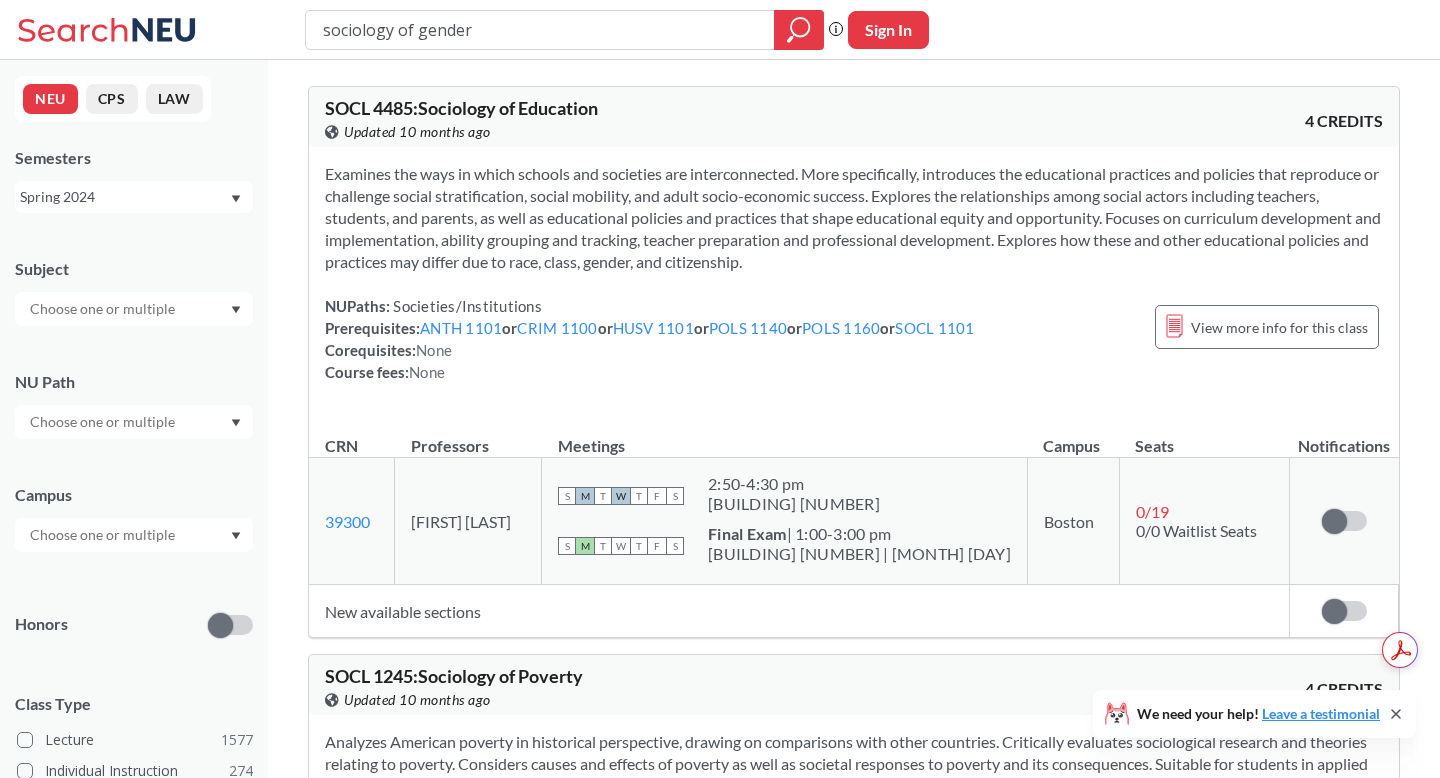 click on "Spring 2024" at bounding box center [124, 197] 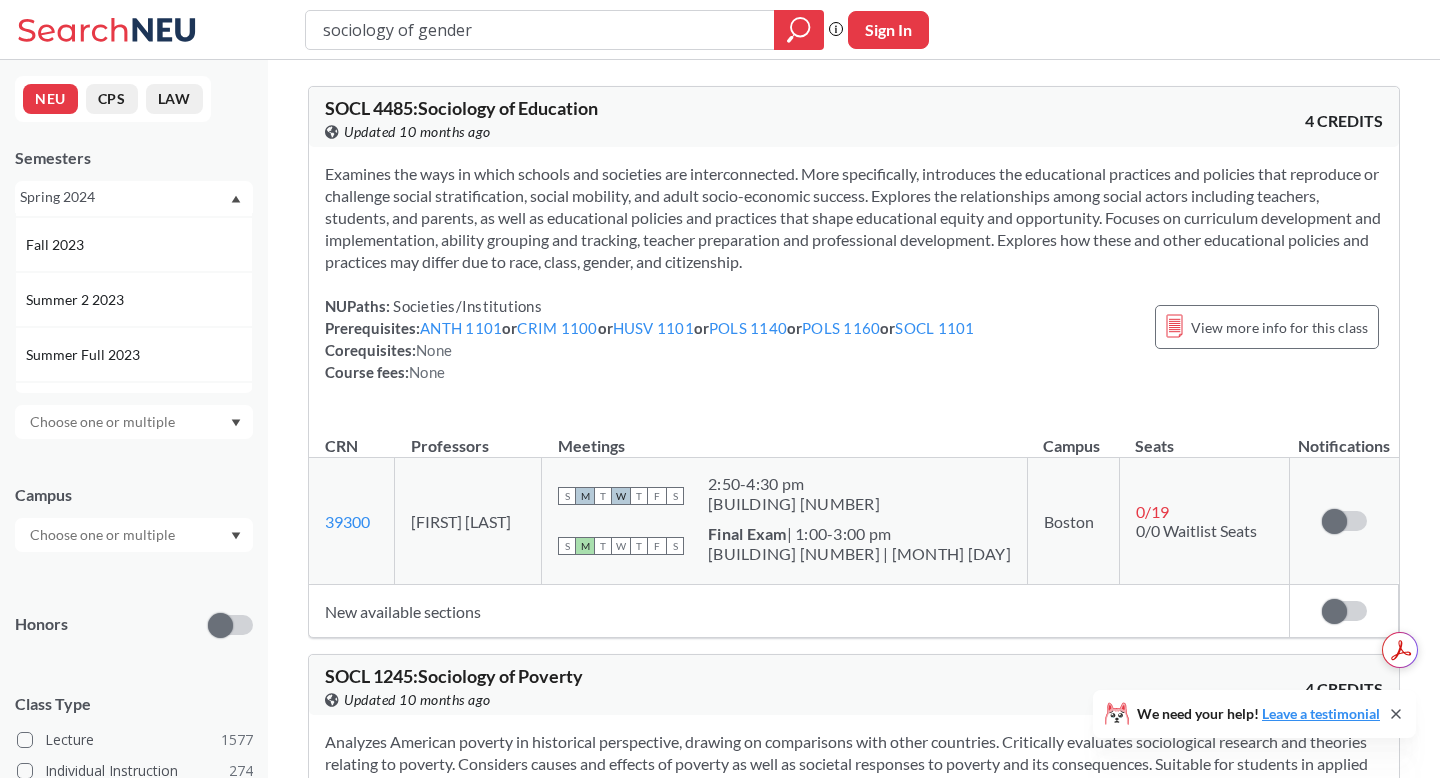 scroll, scrollTop: 741, scrollLeft: 0, axis: vertical 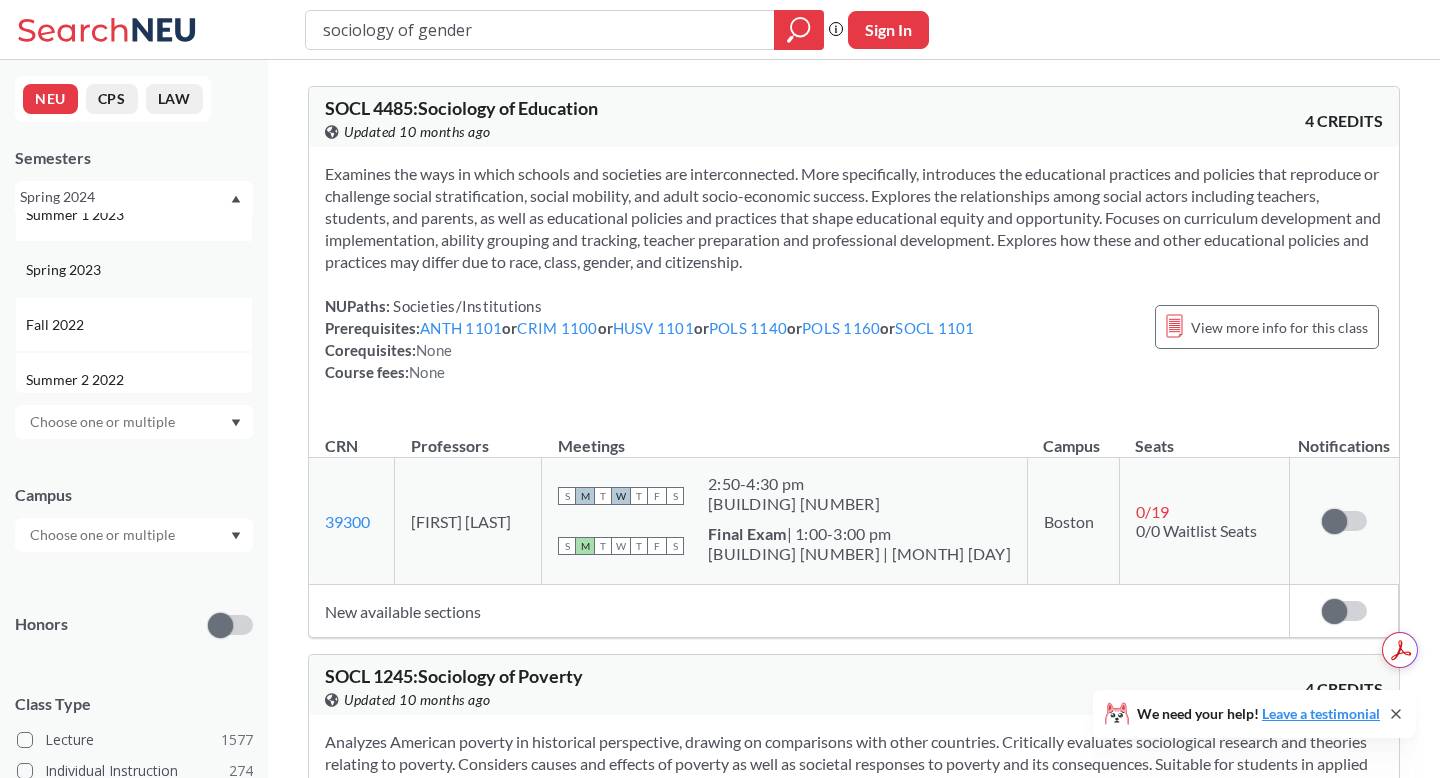 click on "Spring 2023" at bounding box center (134, 269) 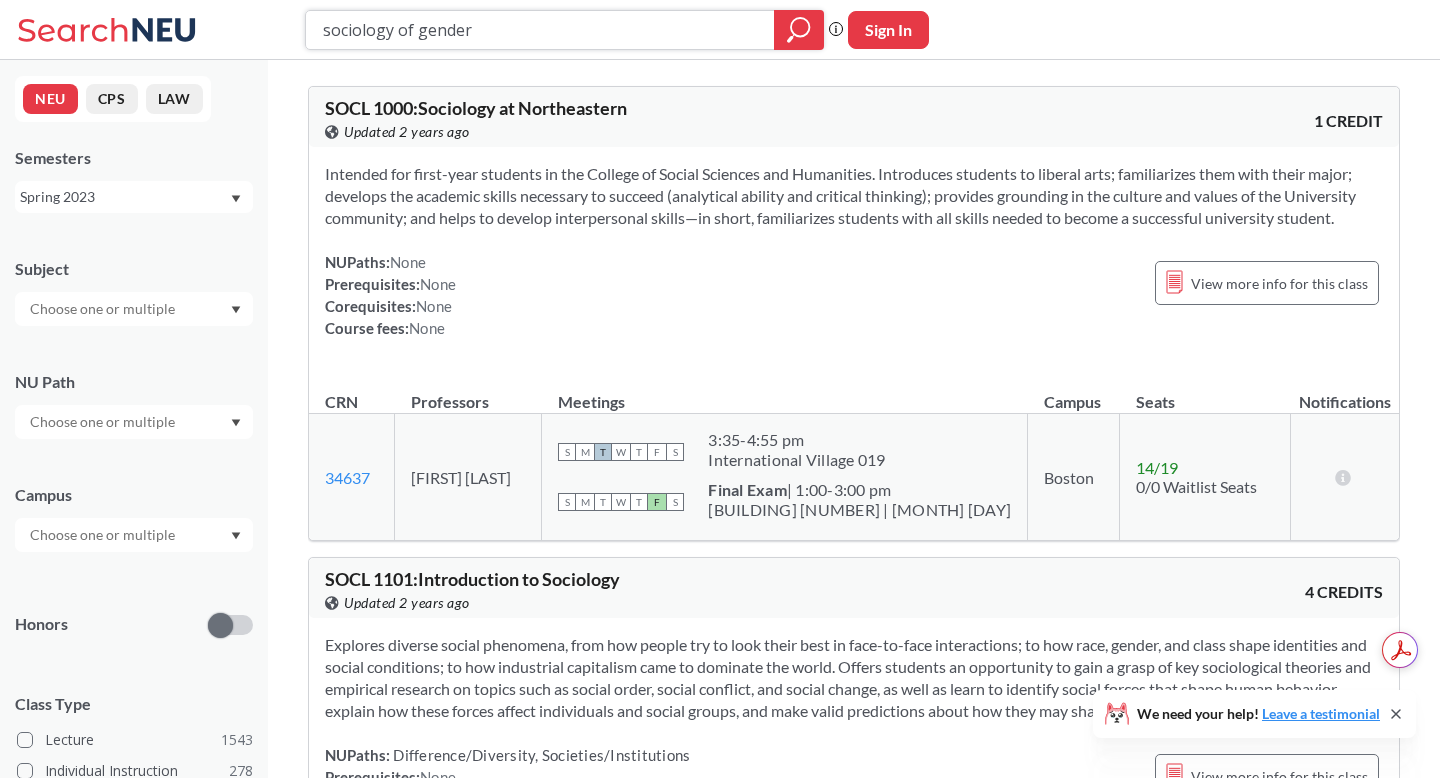 click on "sociology of gender" at bounding box center [540, 30] 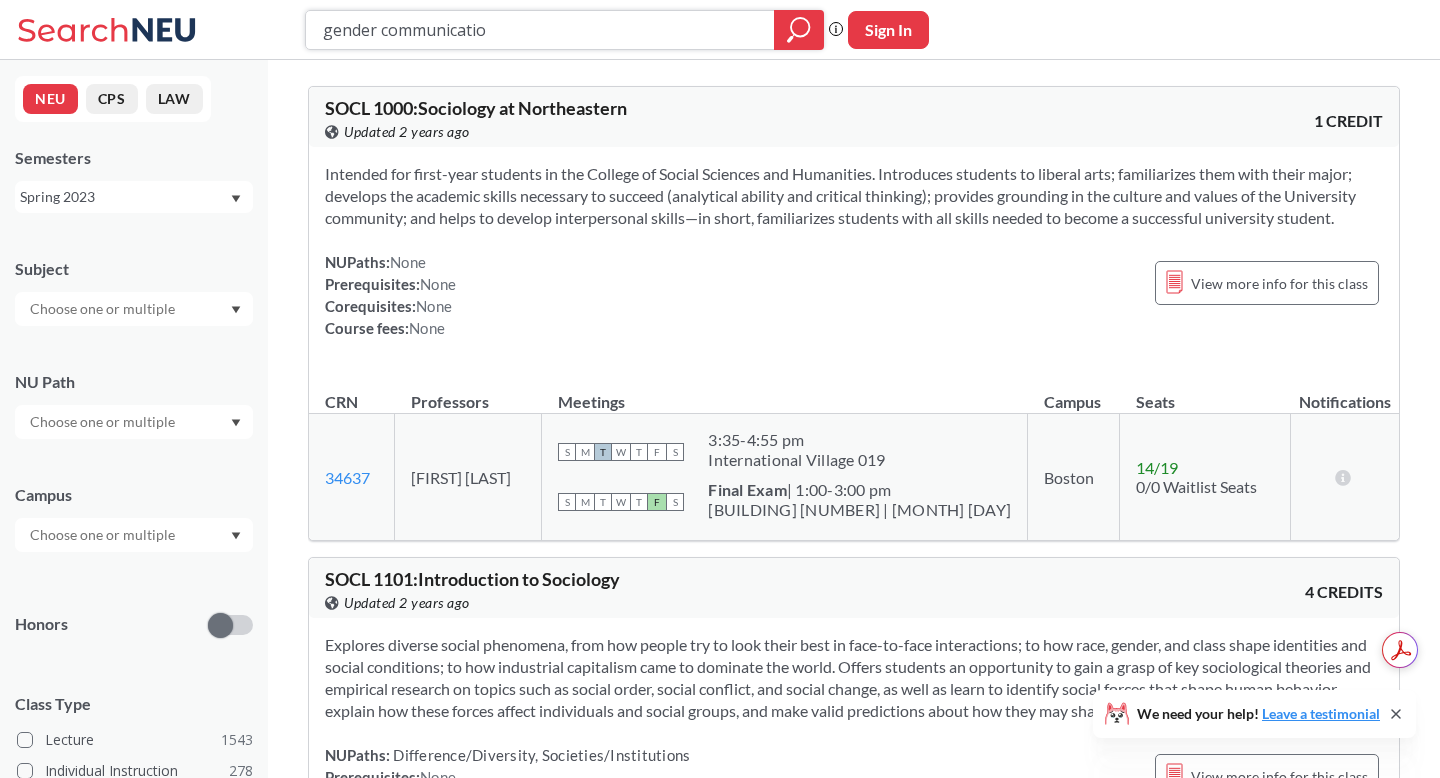 type on "gender communication" 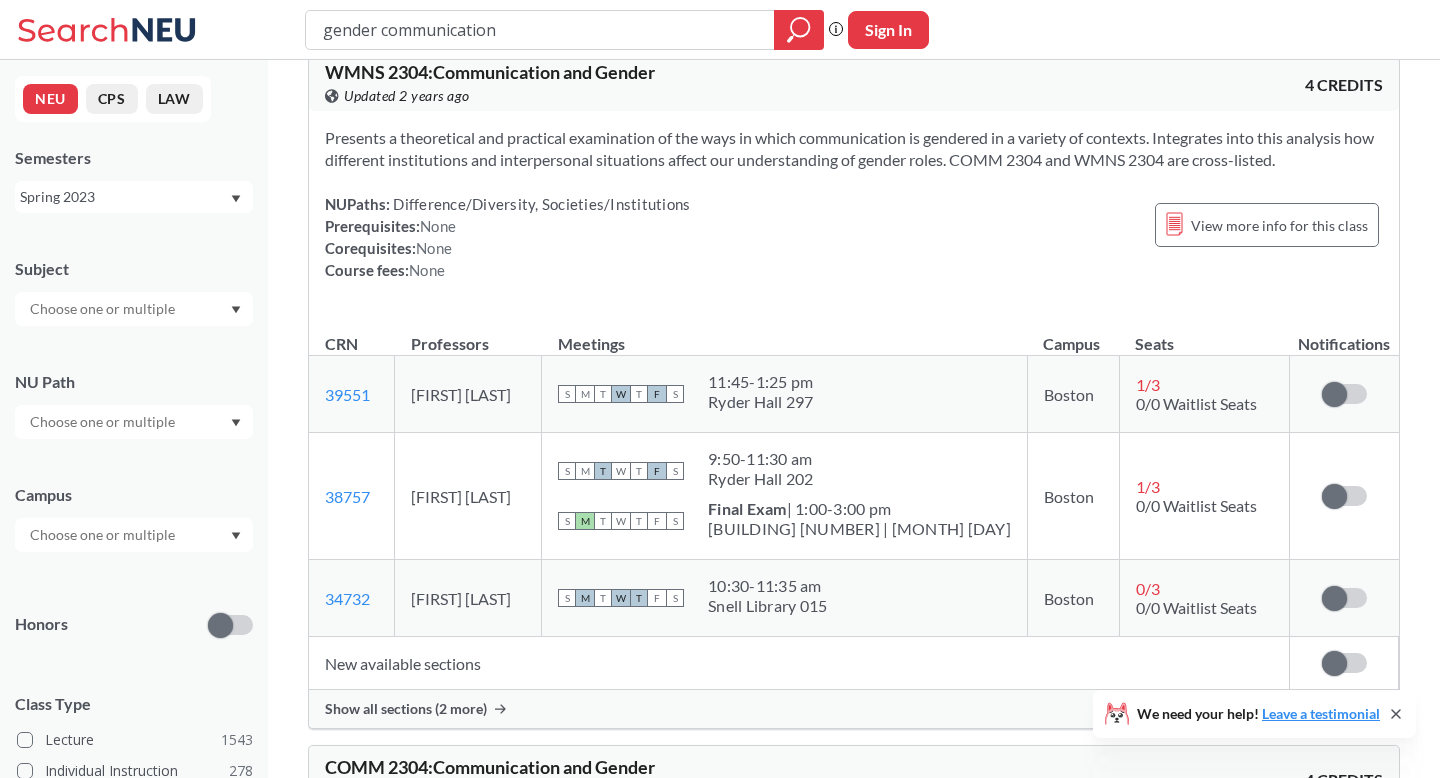 scroll, scrollTop: 31, scrollLeft: 0, axis: vertical 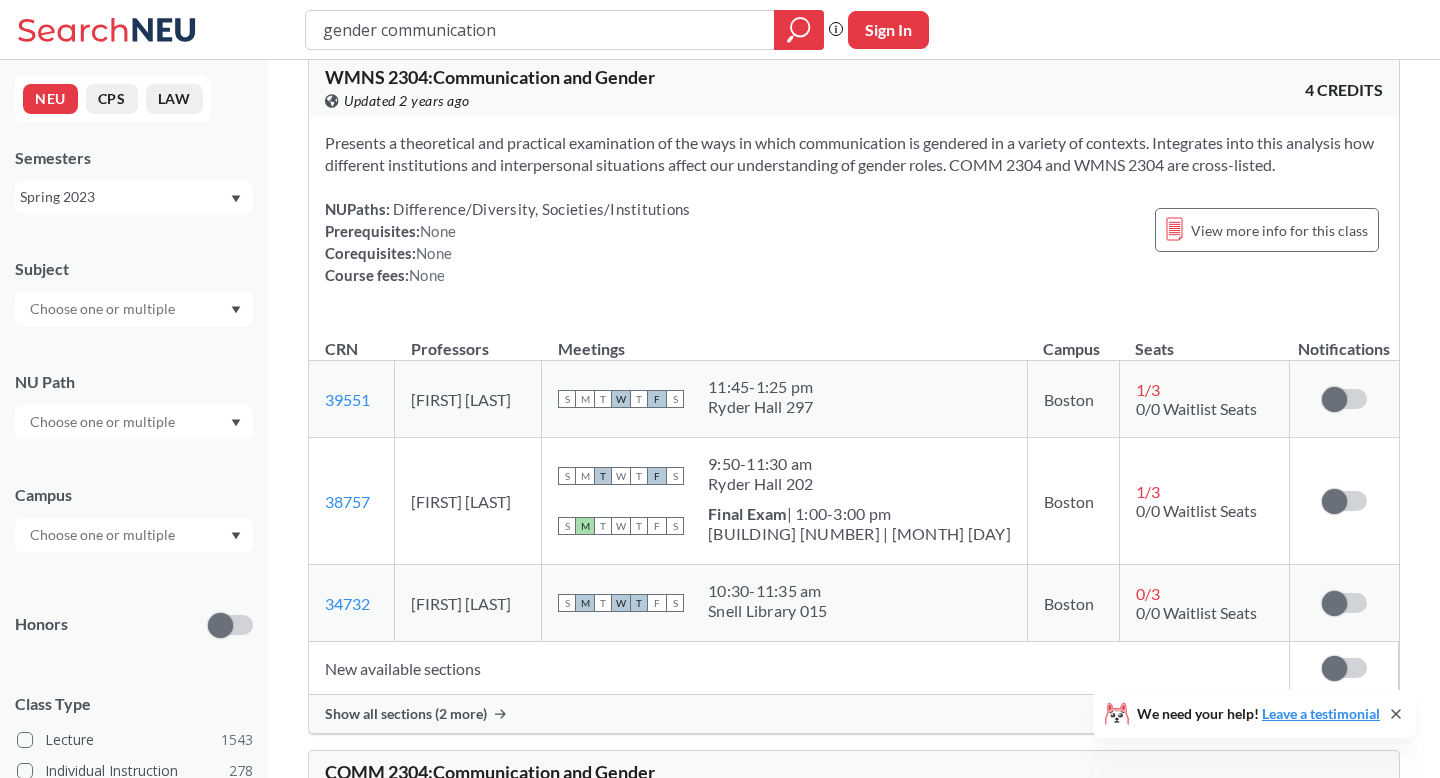 click on "gender communication" at bounding box center (564, 30) 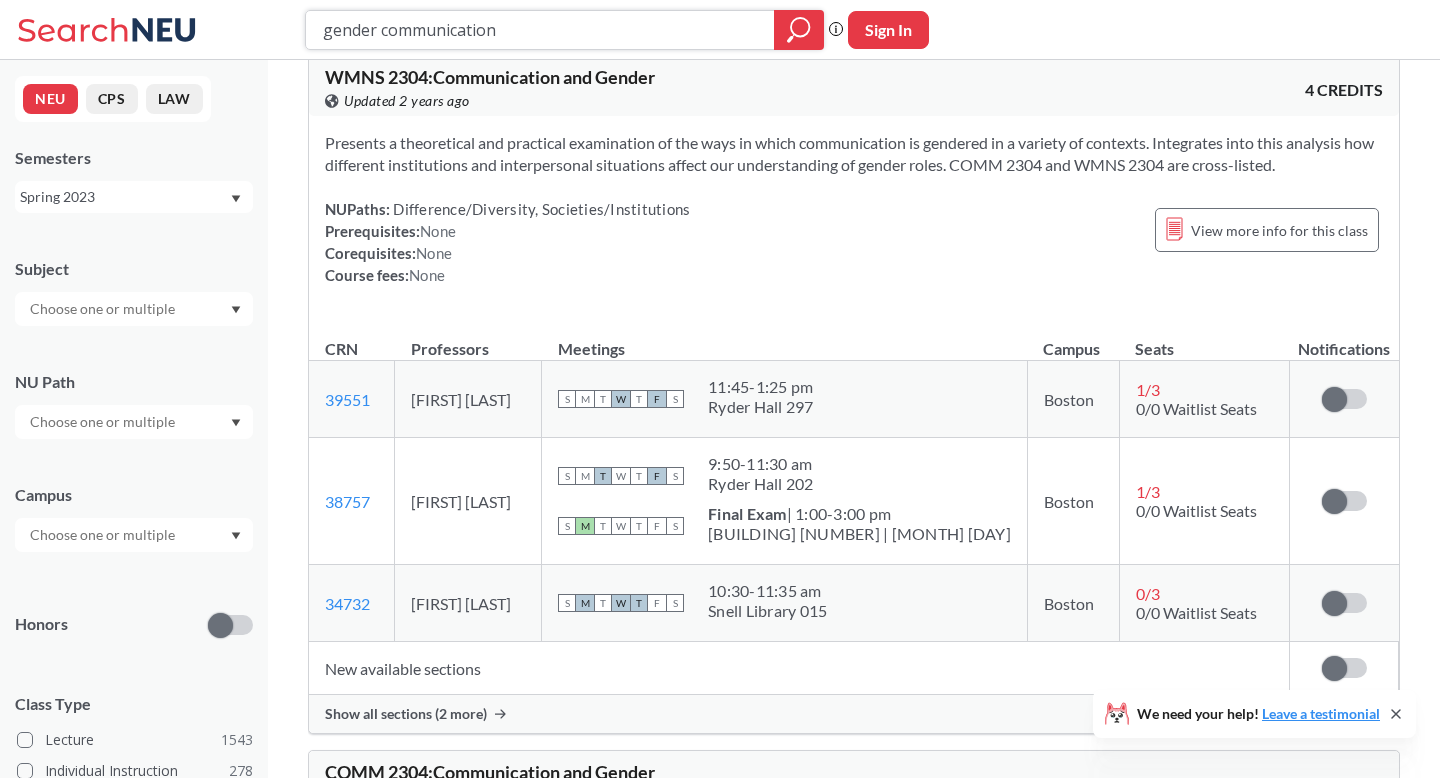click on "gender communication" at bounding box center [540, 30] 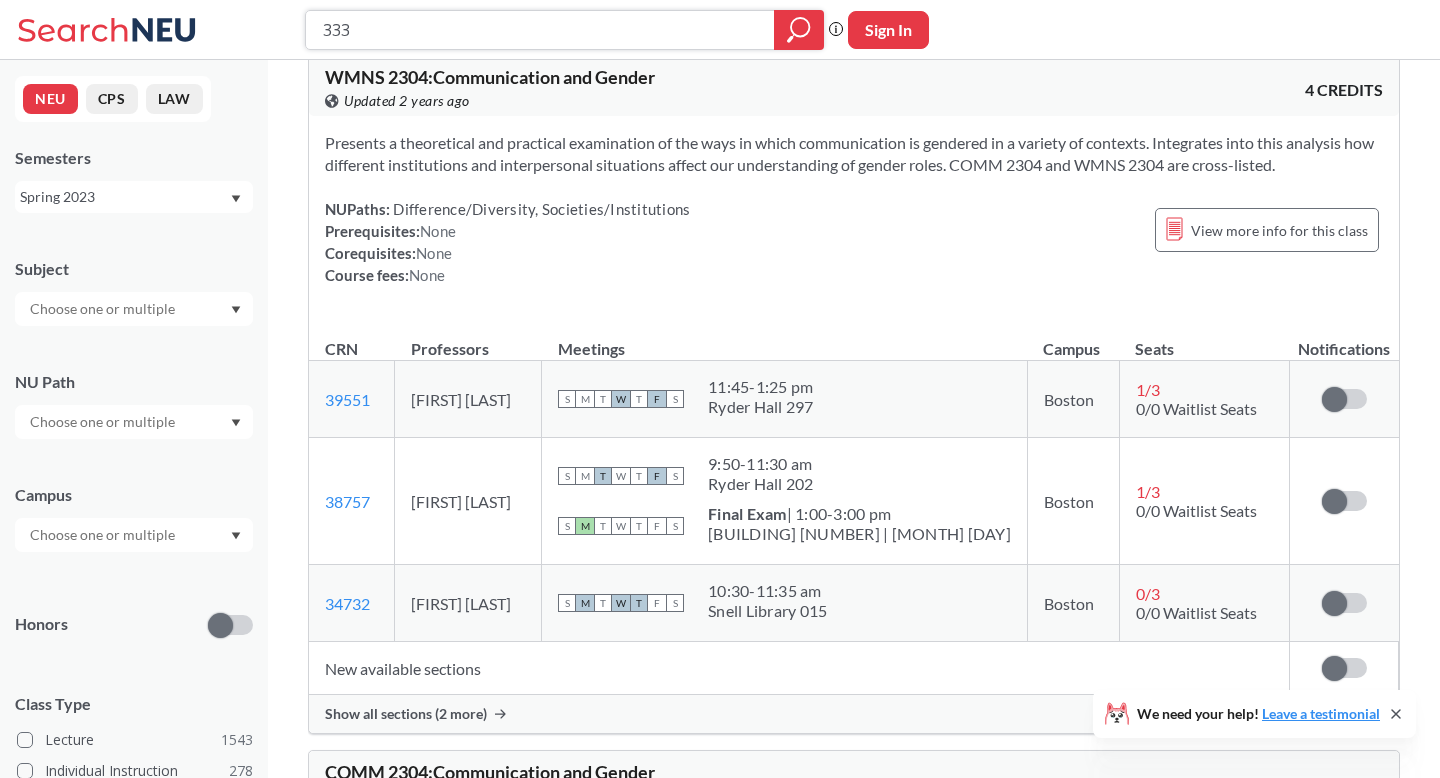 type on "3335" 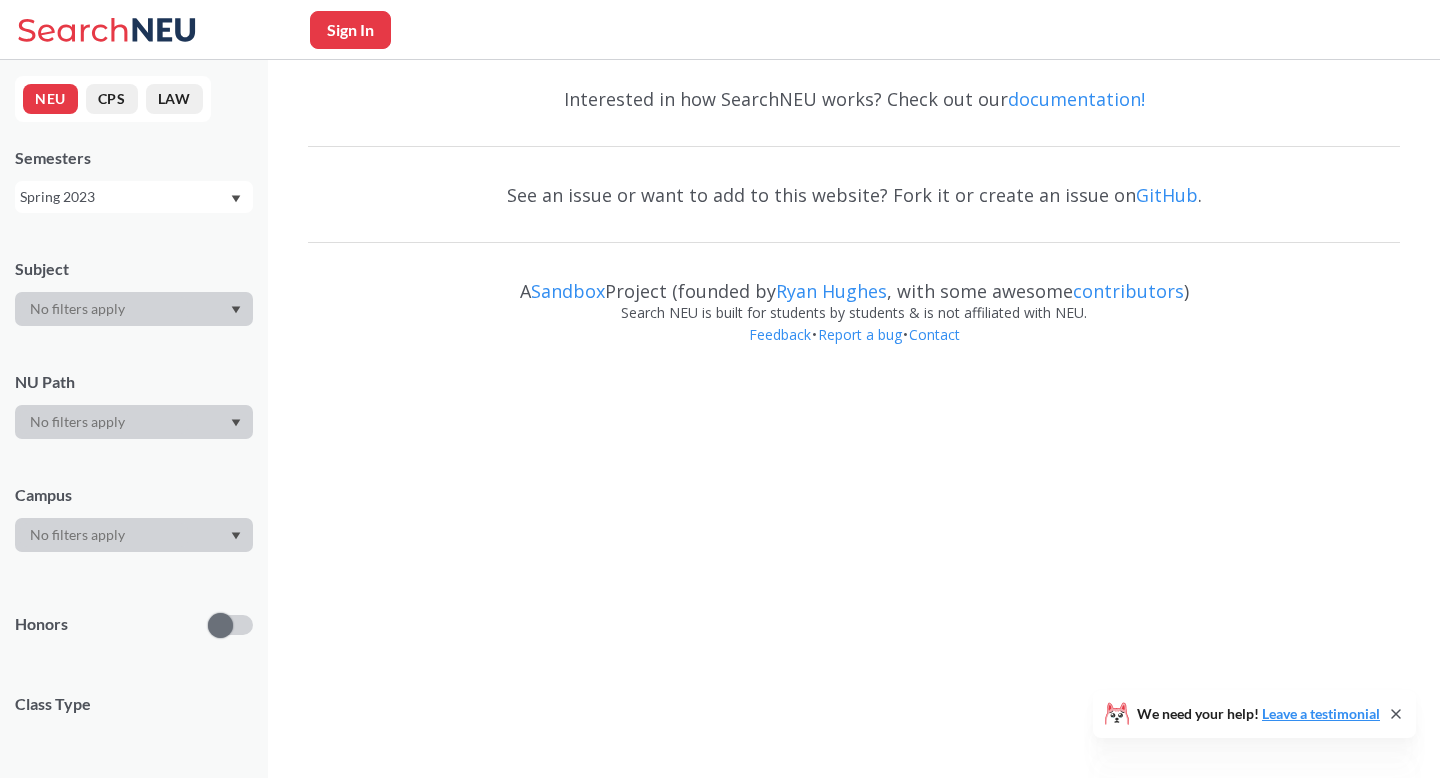 scroll, scrollTop: 0, scrollLeft: 0, axis: both 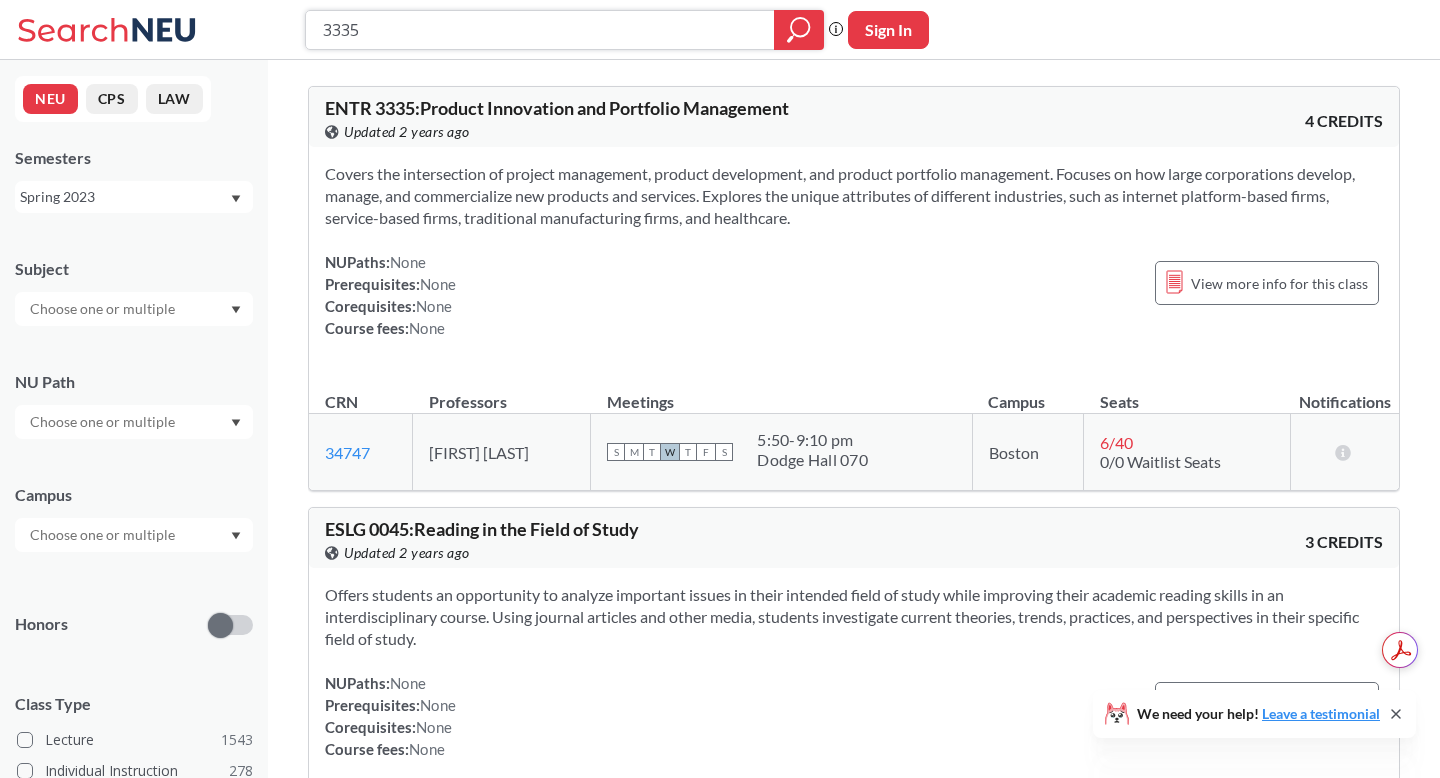 click on "3335" at bounding box center (540, 30) 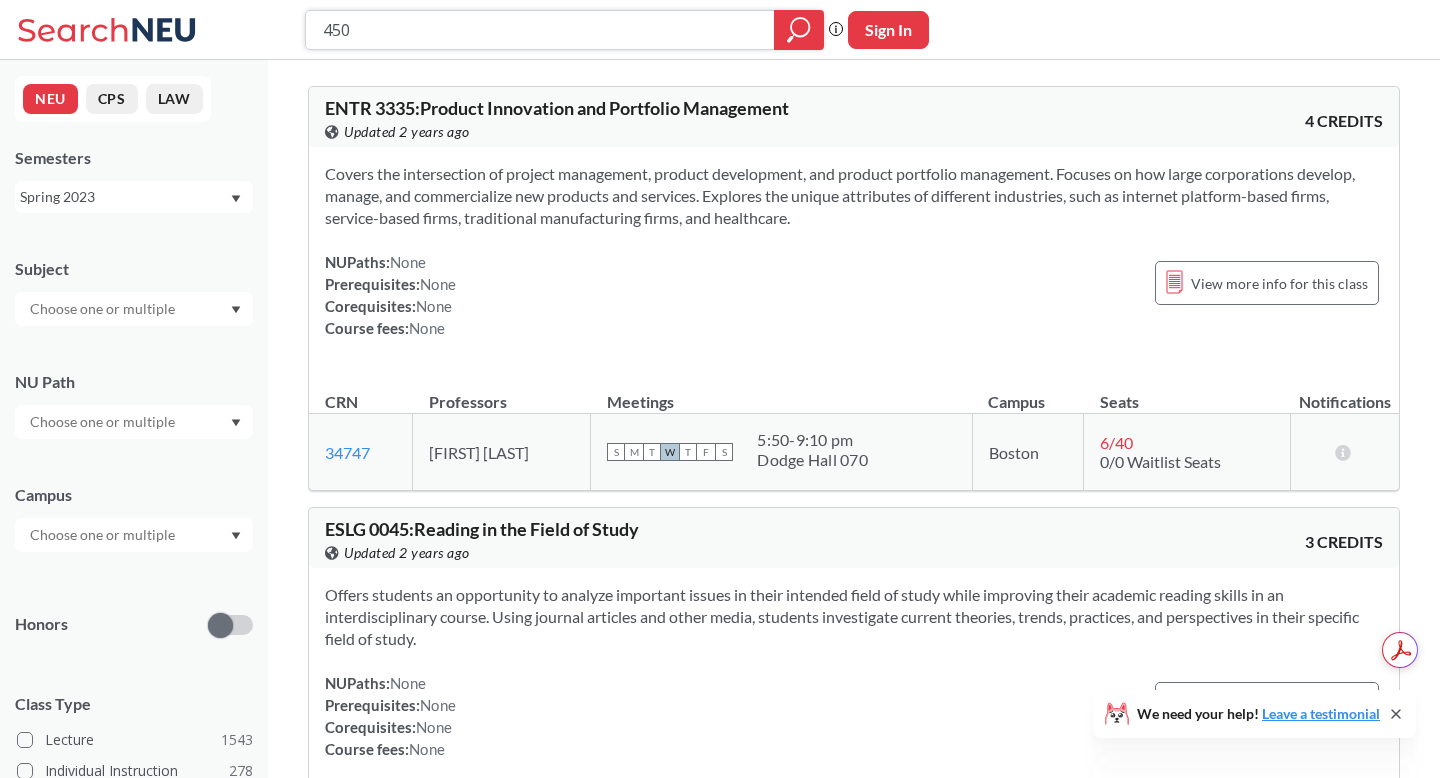 type on "4502" 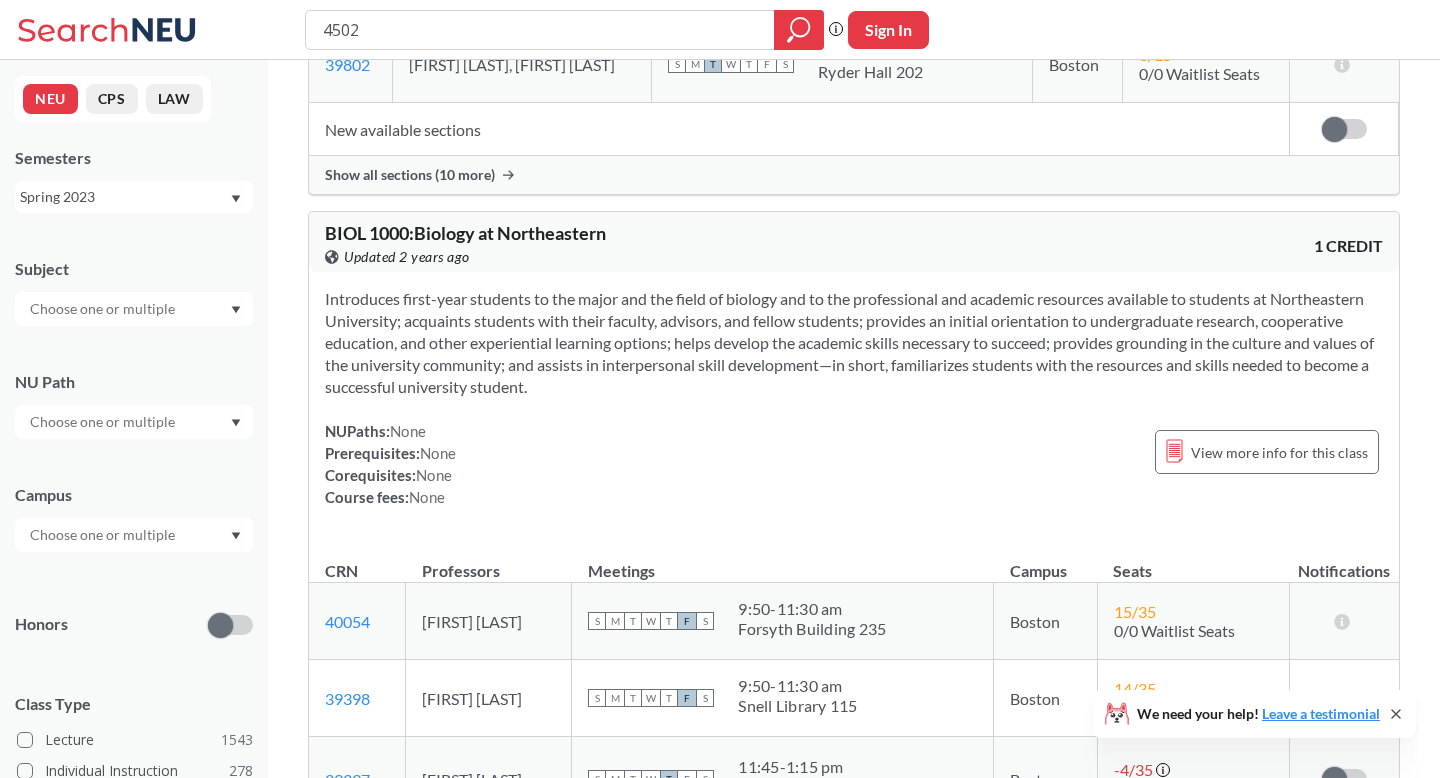 scroll, scrollTop: 2523, scrollLeft: 0, axis: vertical 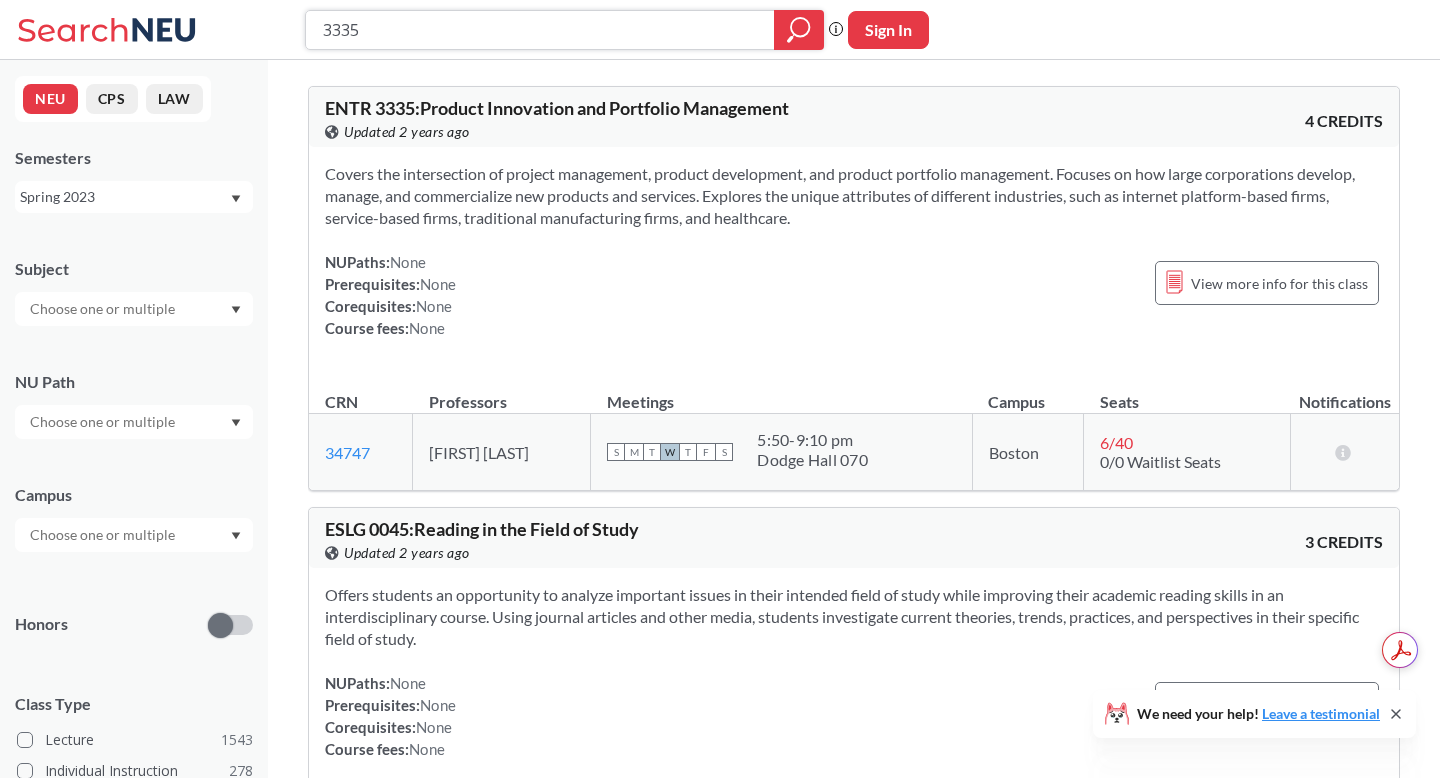click on "3335" at bounding box center (540, 30) 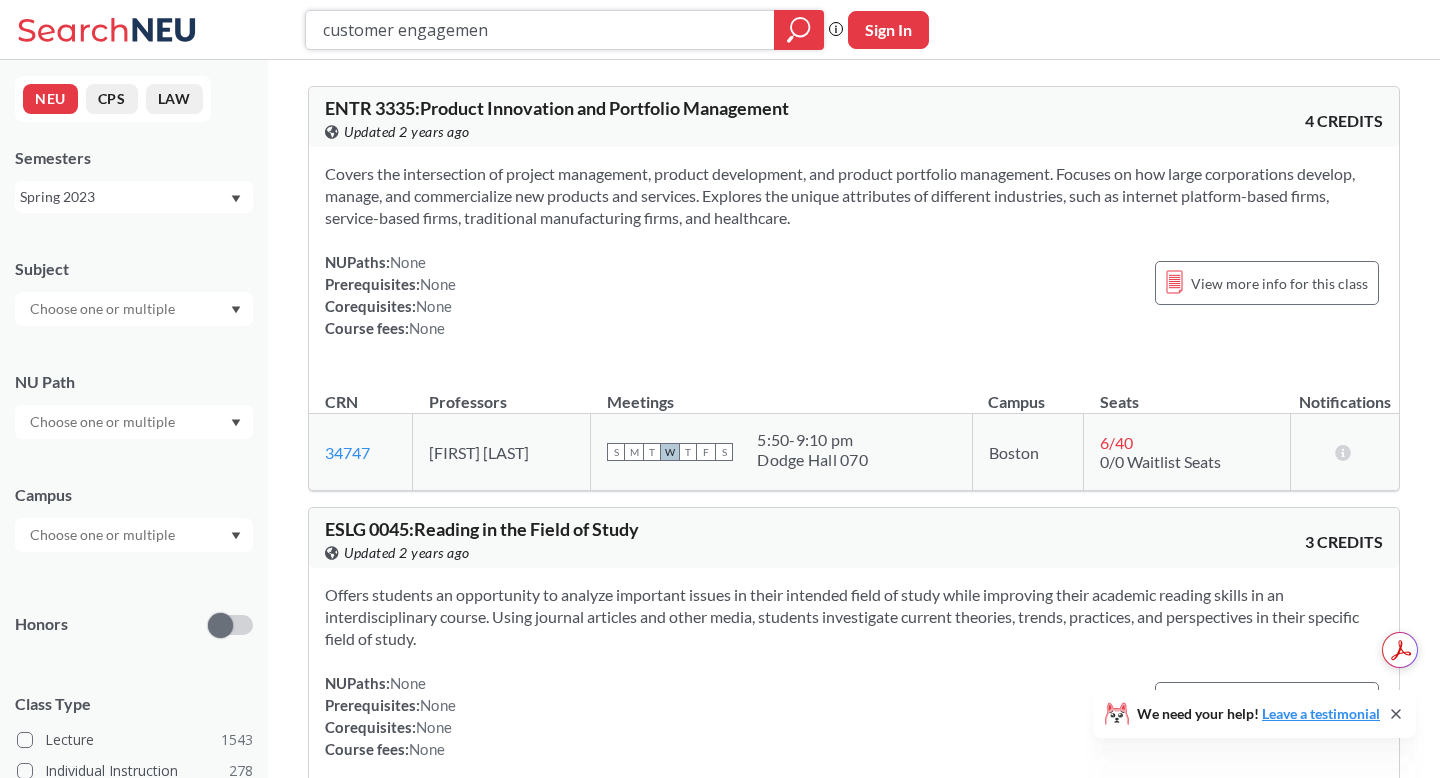 type on "customer engagement" 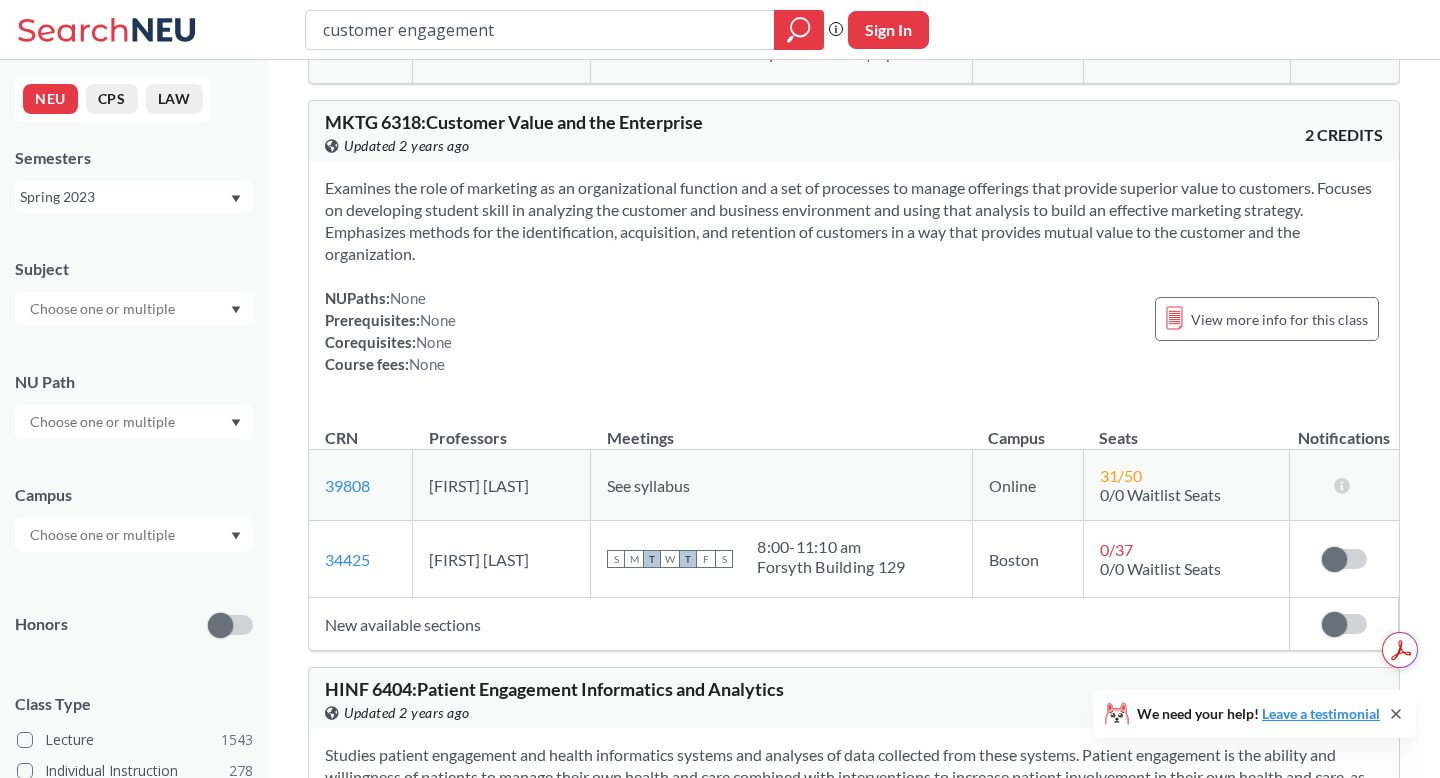scroll, scrollTop: 491, scrollLeft: 0, axis: vertical 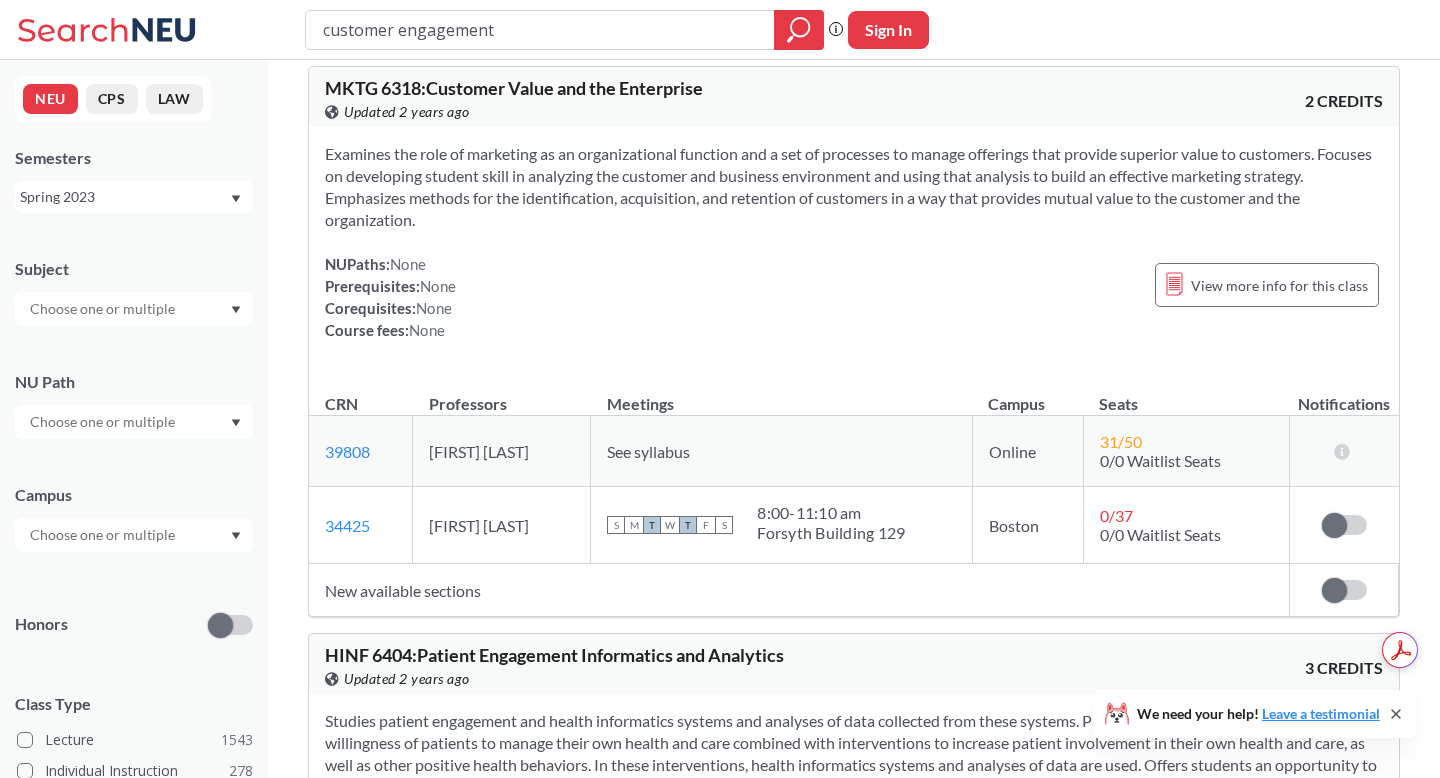 type on "3335" 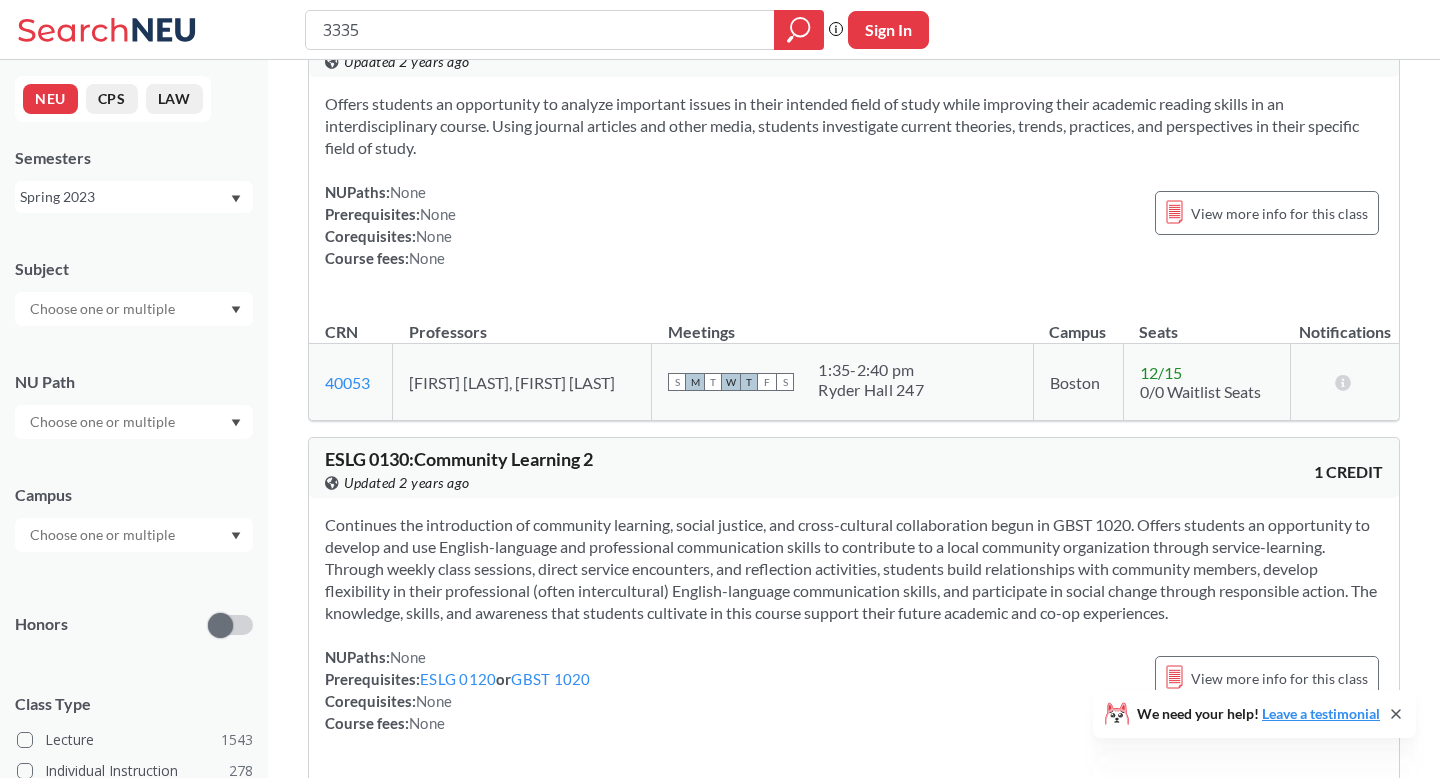 scroll, scrollTop: 0, scrollLeft: 0, axis: both 